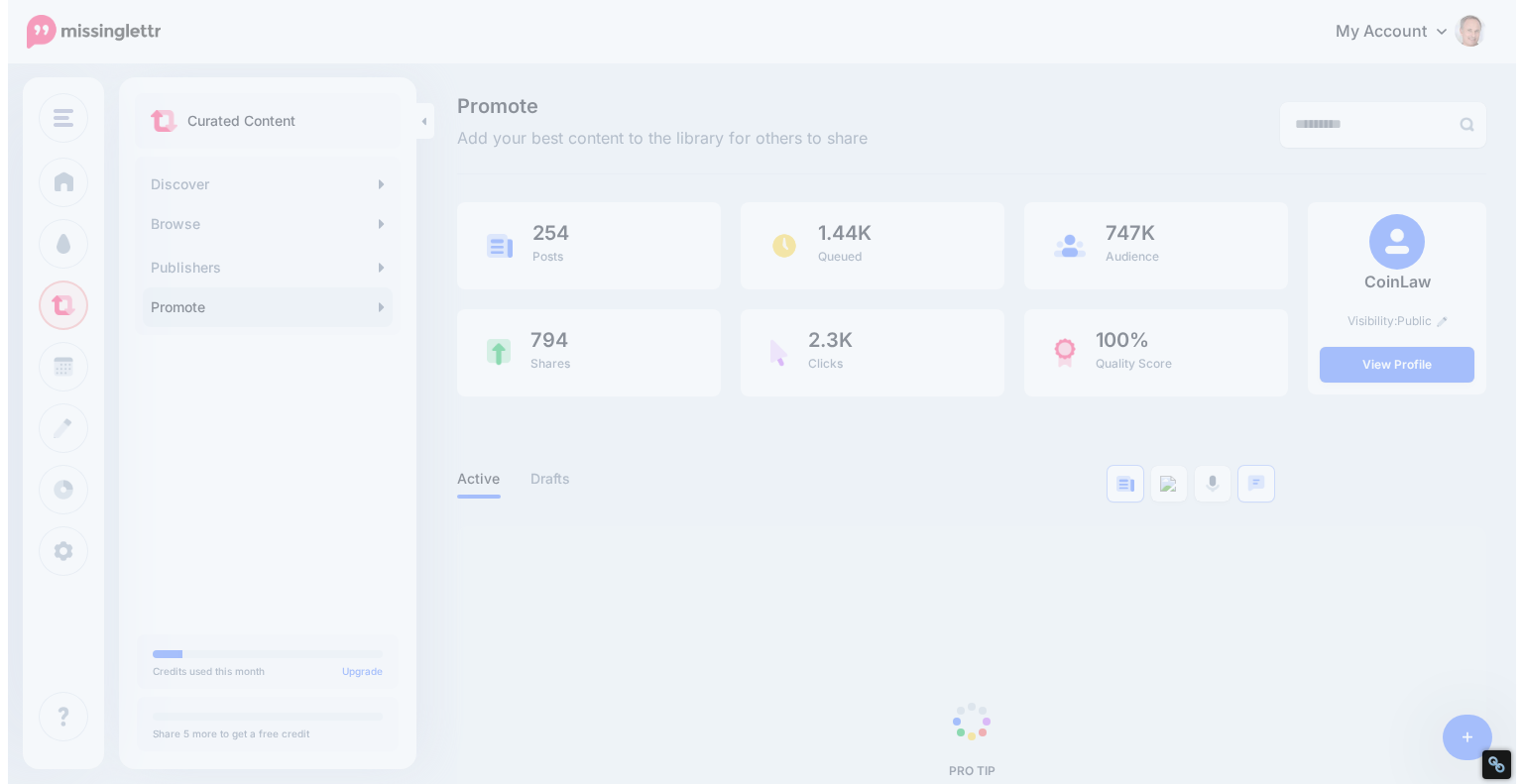 scroll, scrollTop: 0, scrollLeft: 0, axis: both 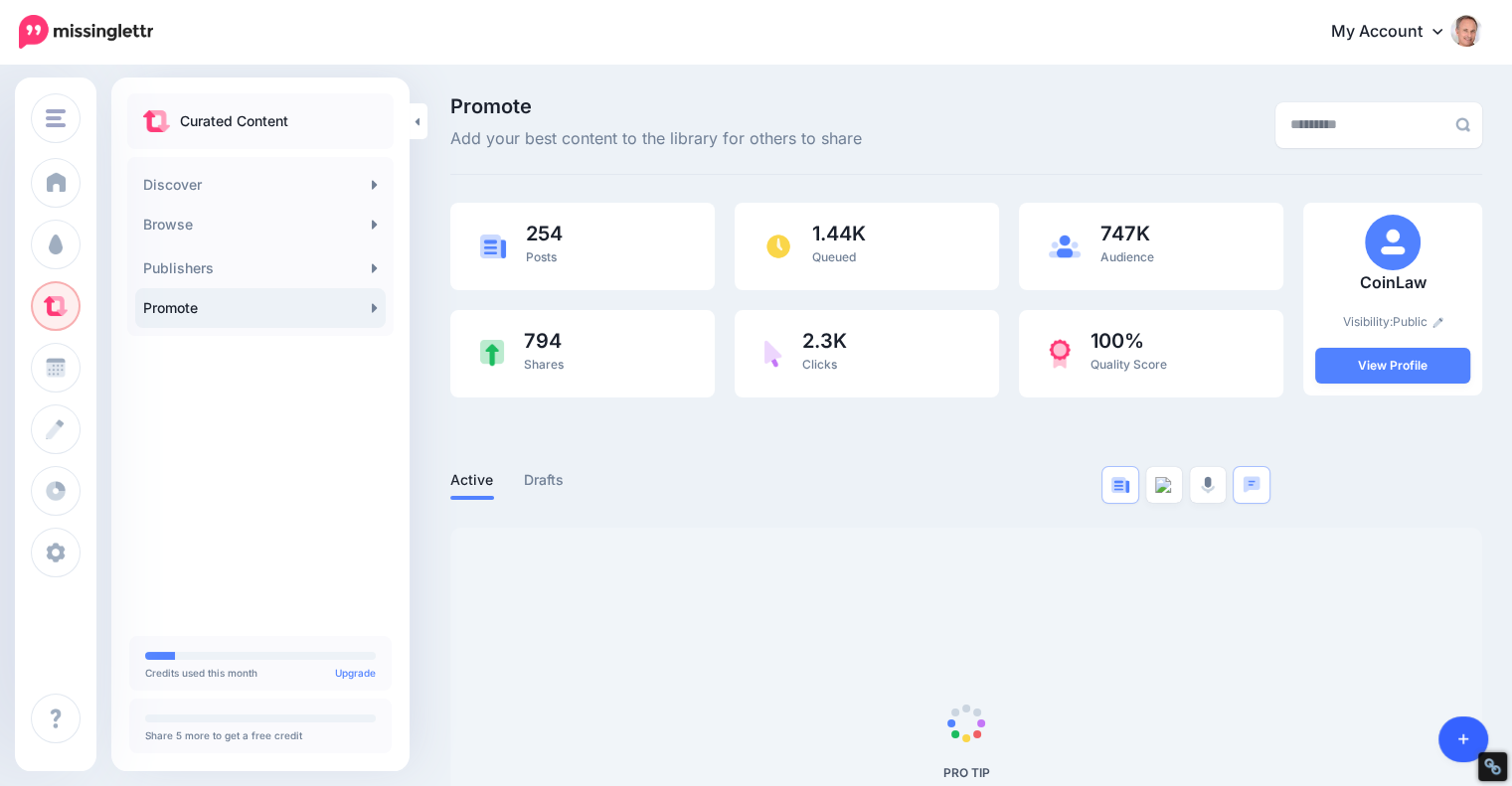 click 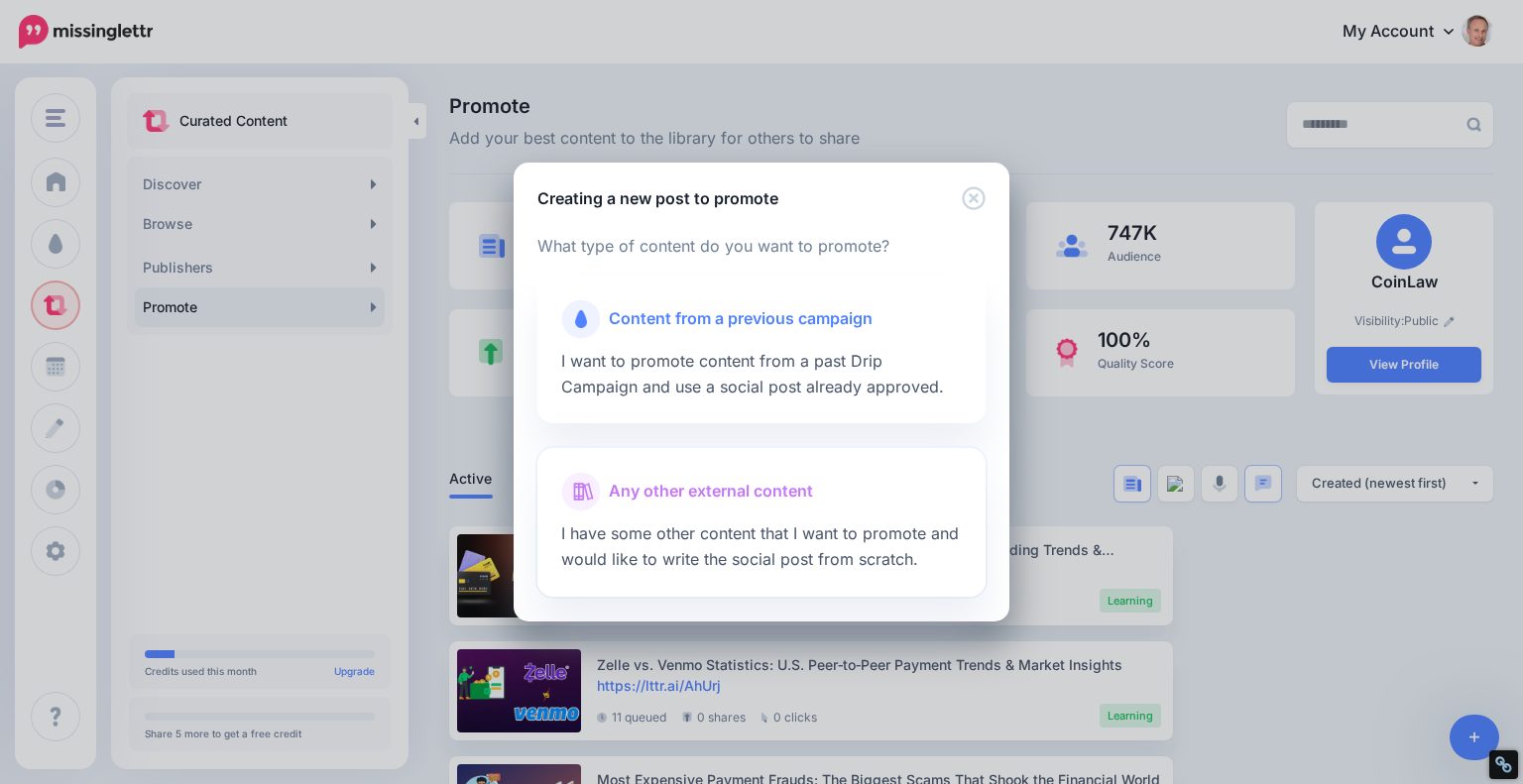 click on "Any other external content" at bounding box center [711, 492] 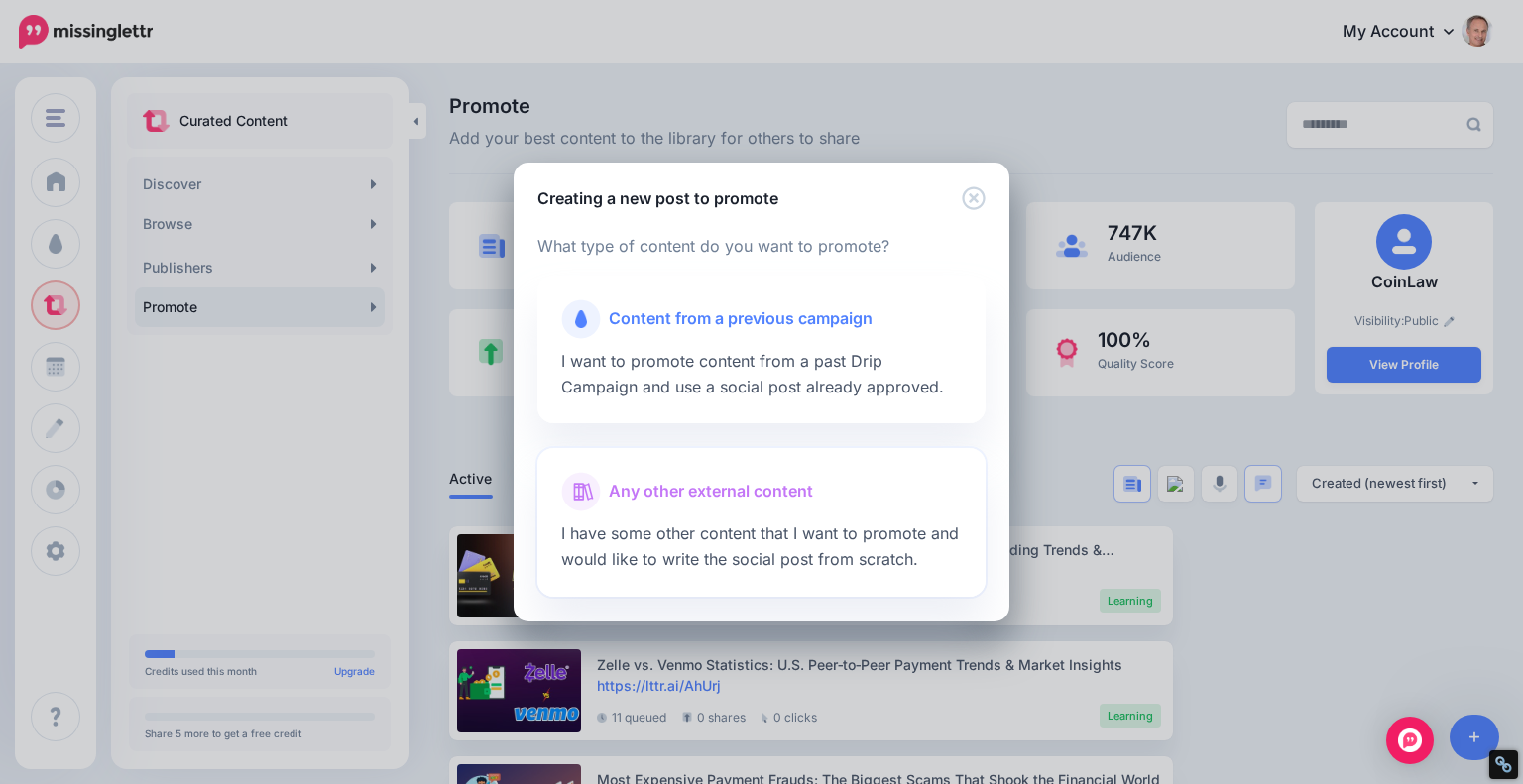 click on "Any other external content" at bounding box center (711, 492) 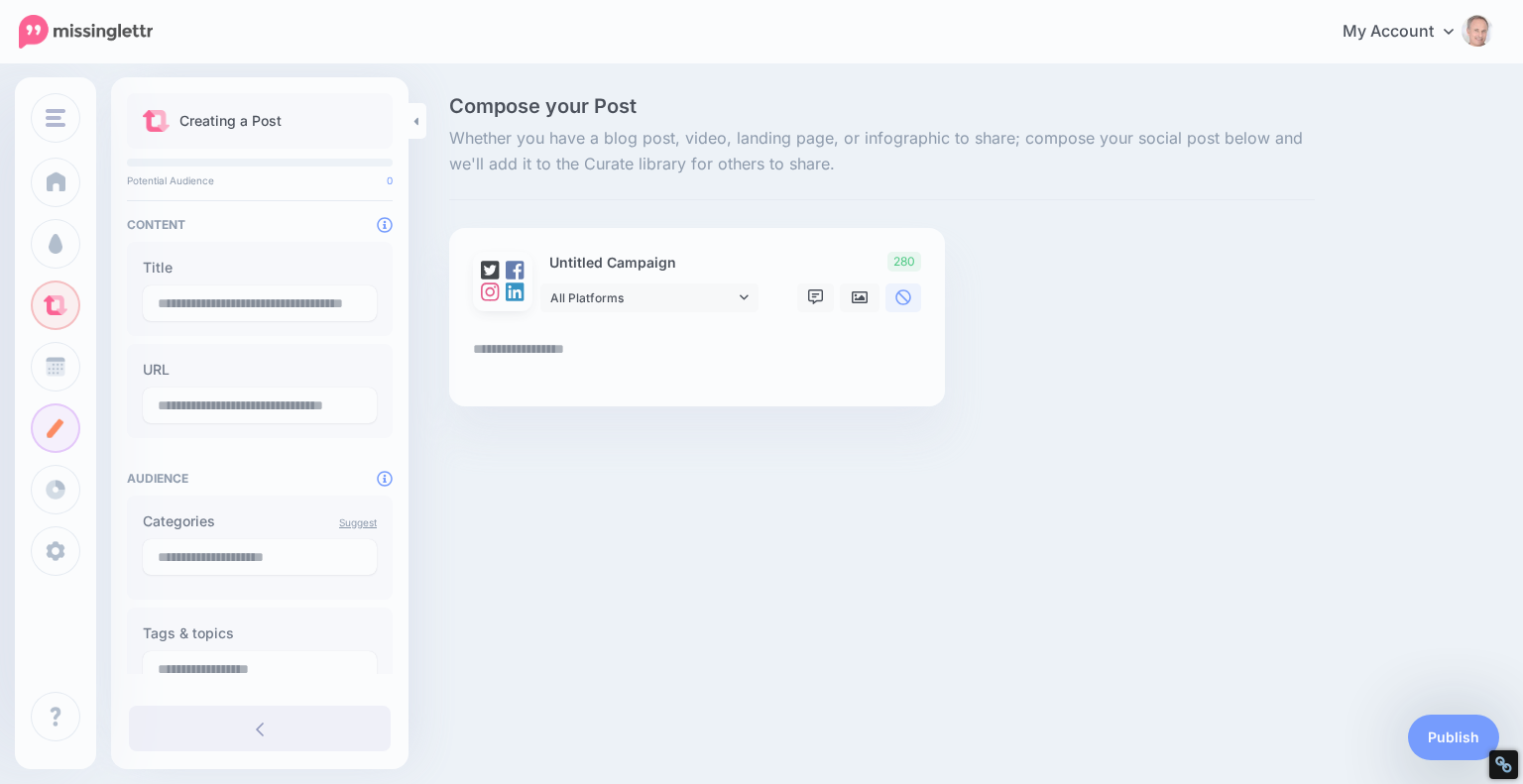 scroll, scrollTop: 0, scrollLeft: 0, axis: both 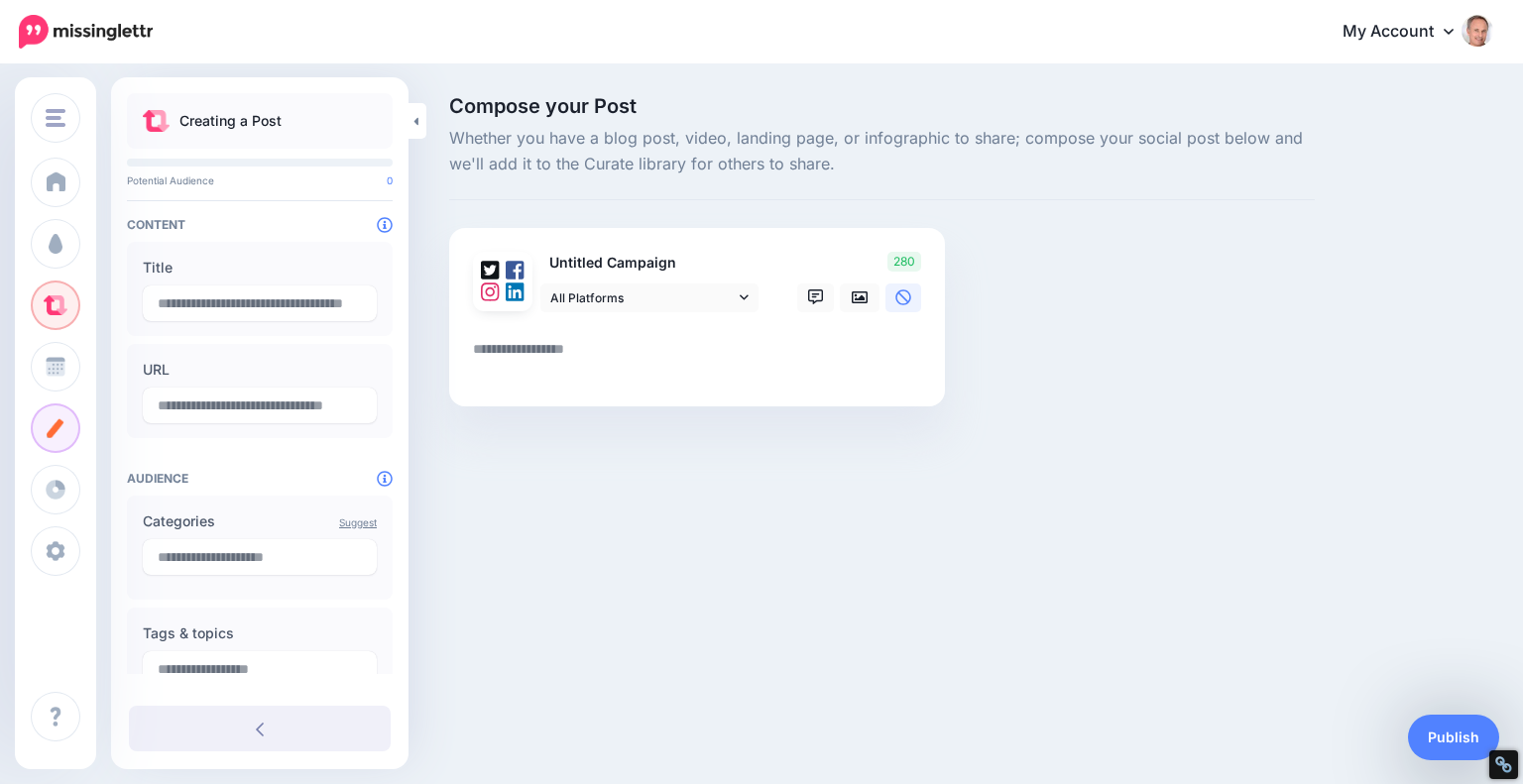 drag, startPoint x: 787, startPoint y: 357, endPoint x: 753, endPoint y: 346, distance: 35.735137 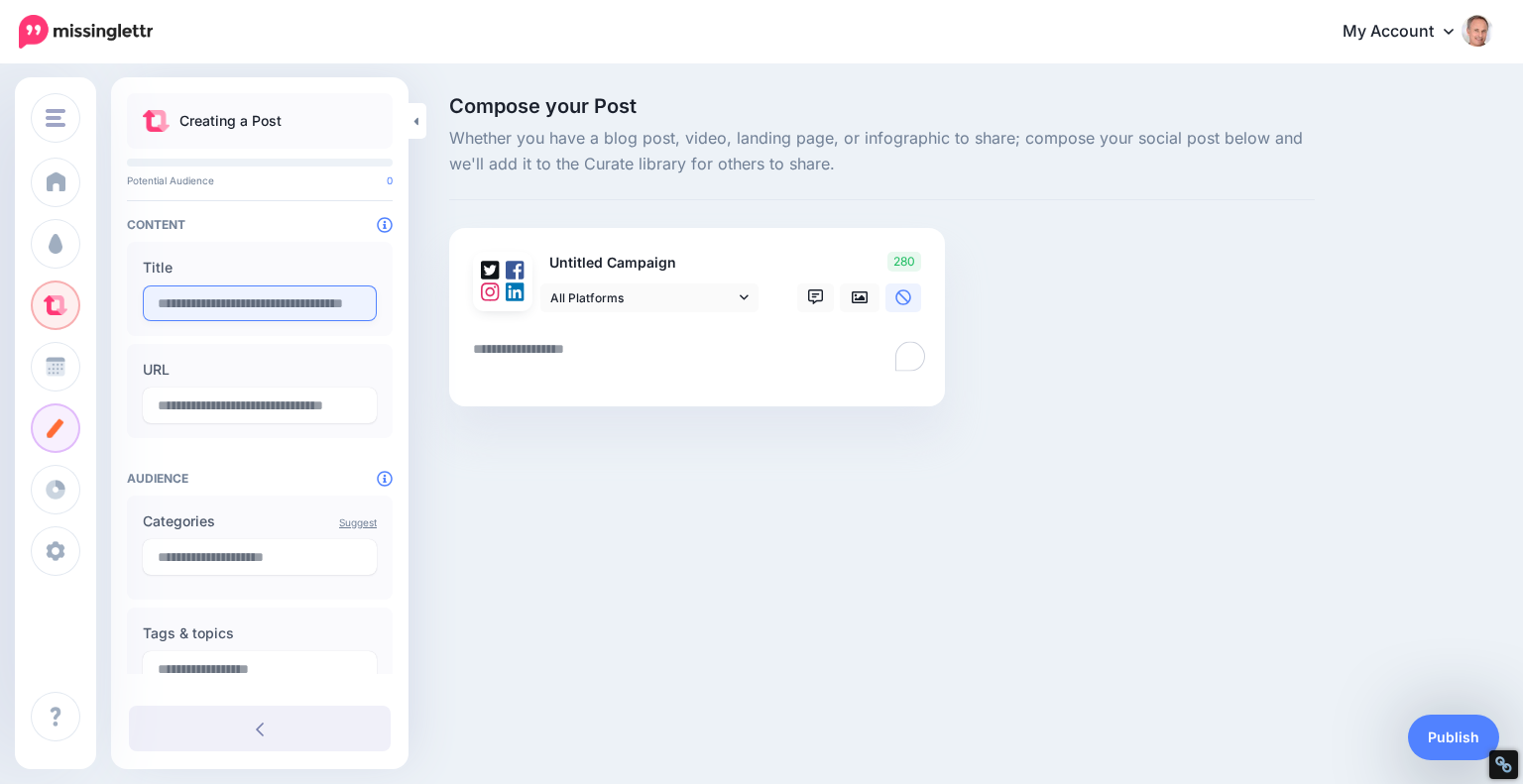 click at bounding box center [260, 303] 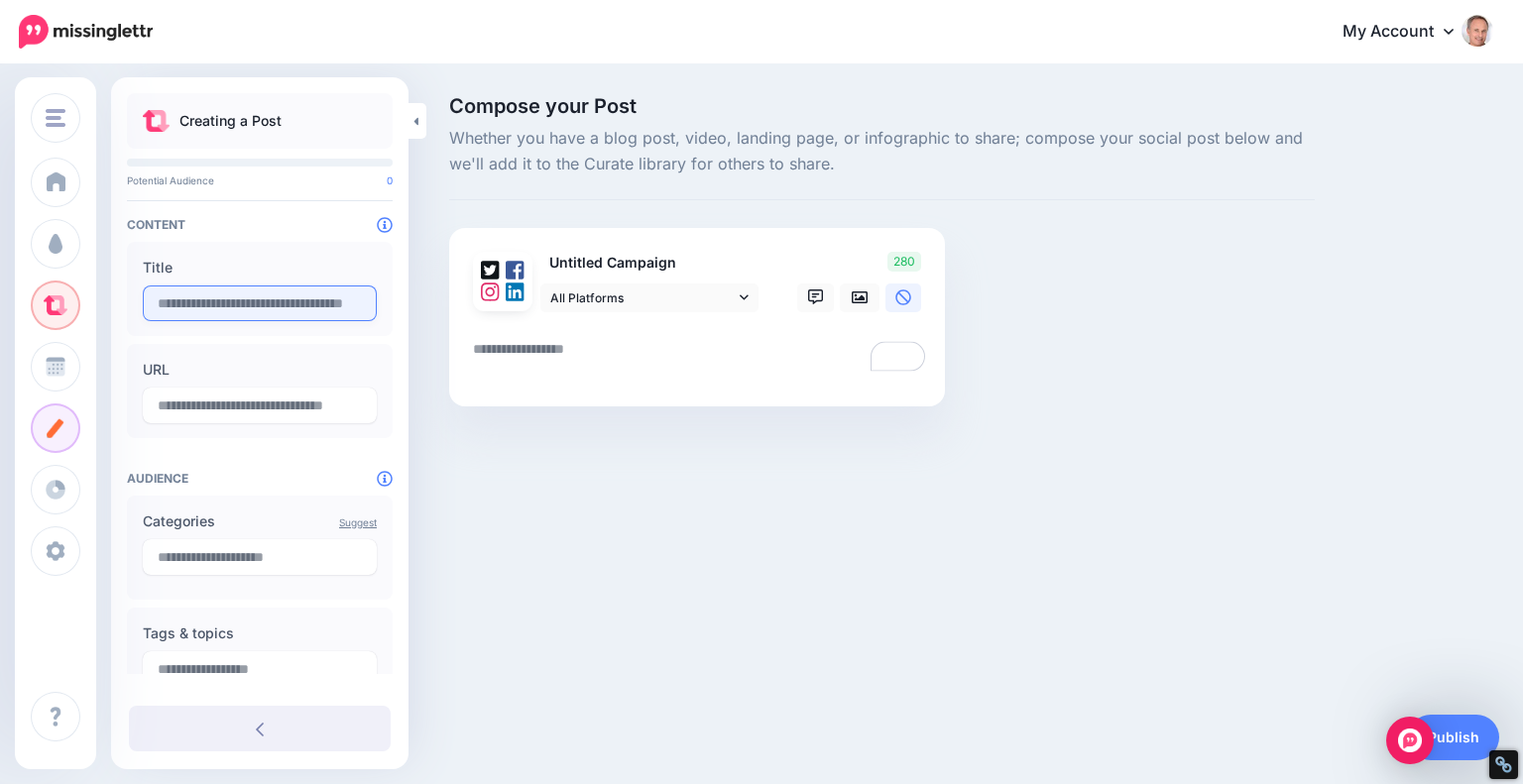 drag, startPoint x: 241, startPoint y: 303, endPoint x: 253, endPoint y: 305, distance: 12.165525 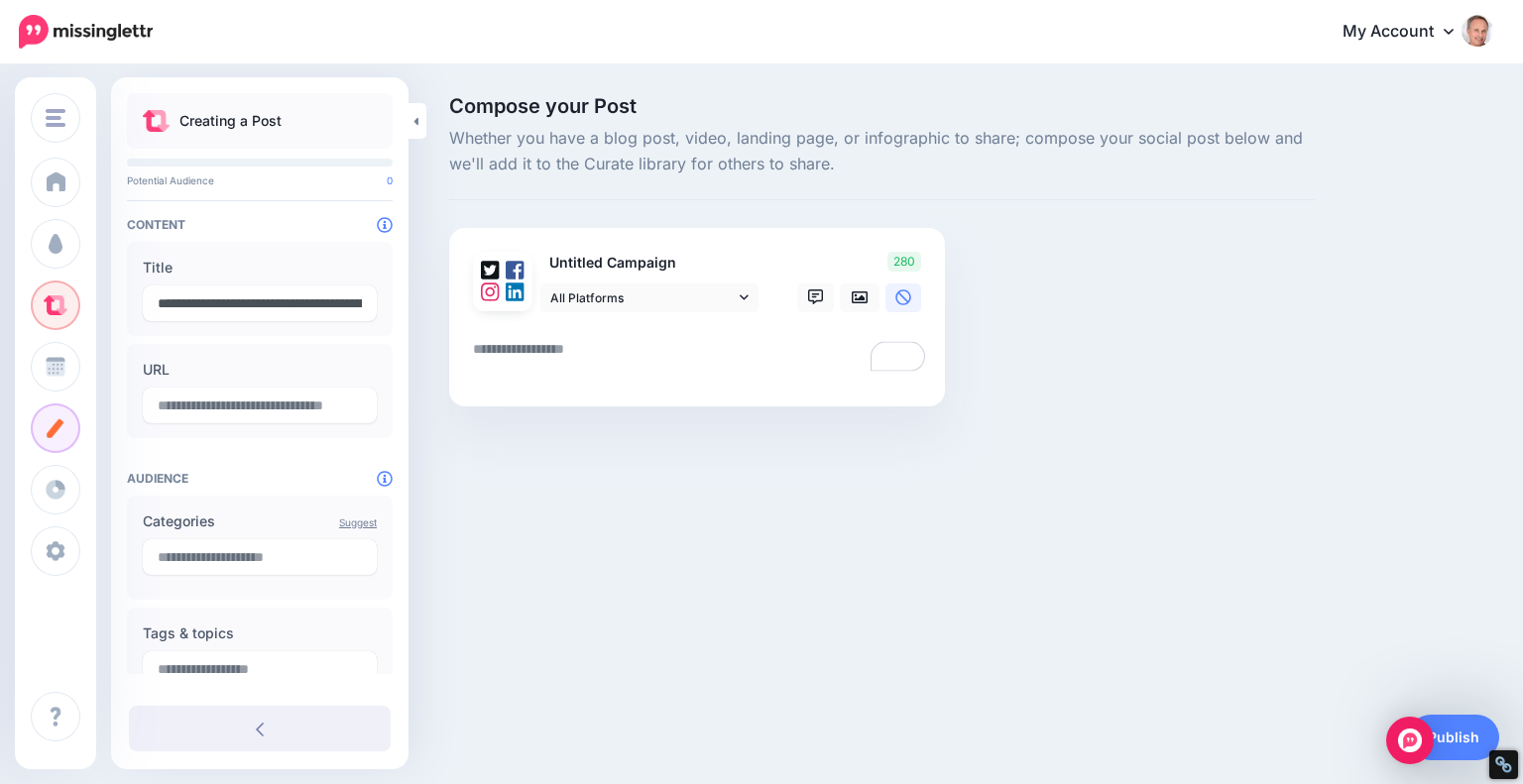 scroll, scrollTop: 0, scrollLeft: 432, axis: horizontal 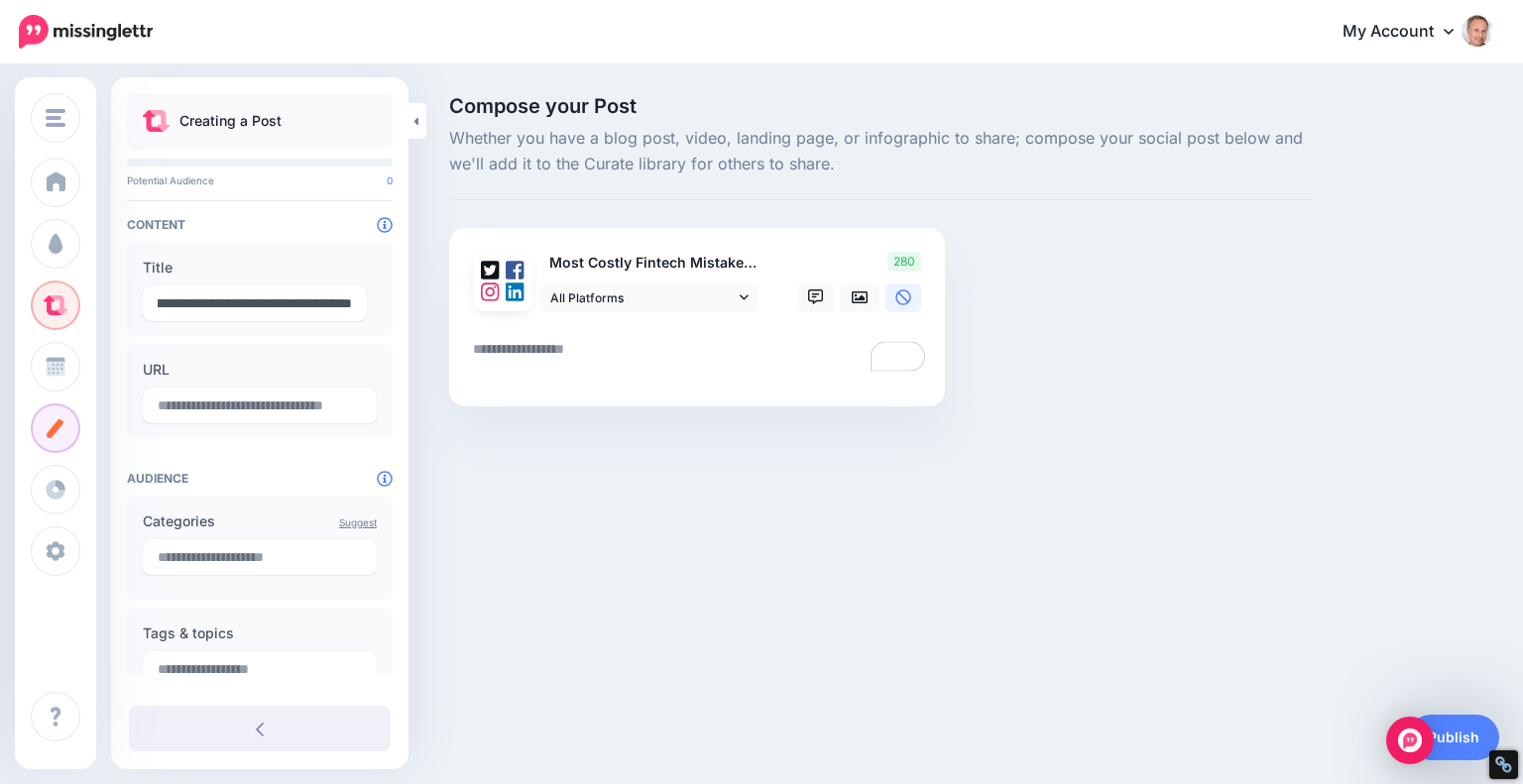 type on "**********" 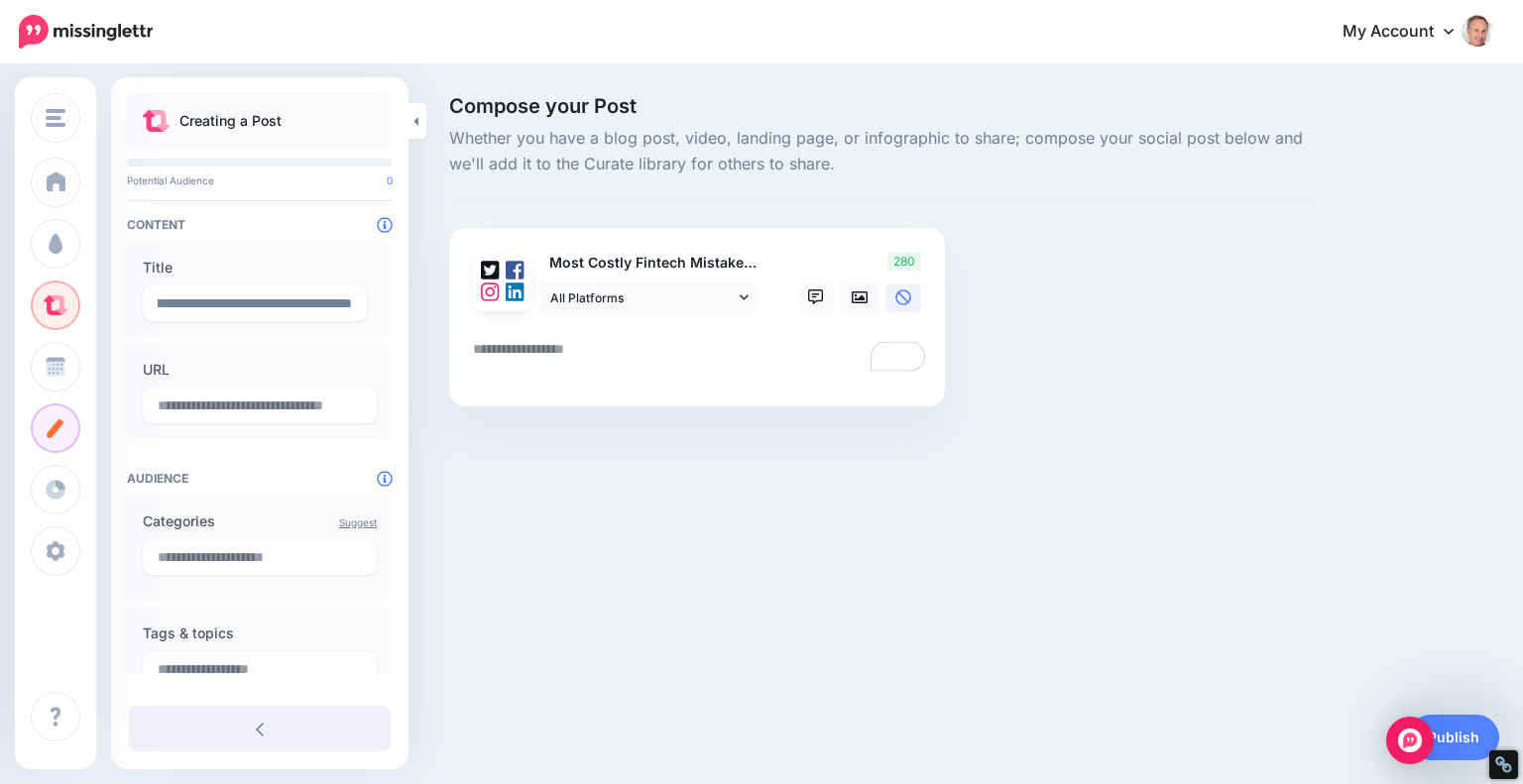 click at bounding box center (701, 356) 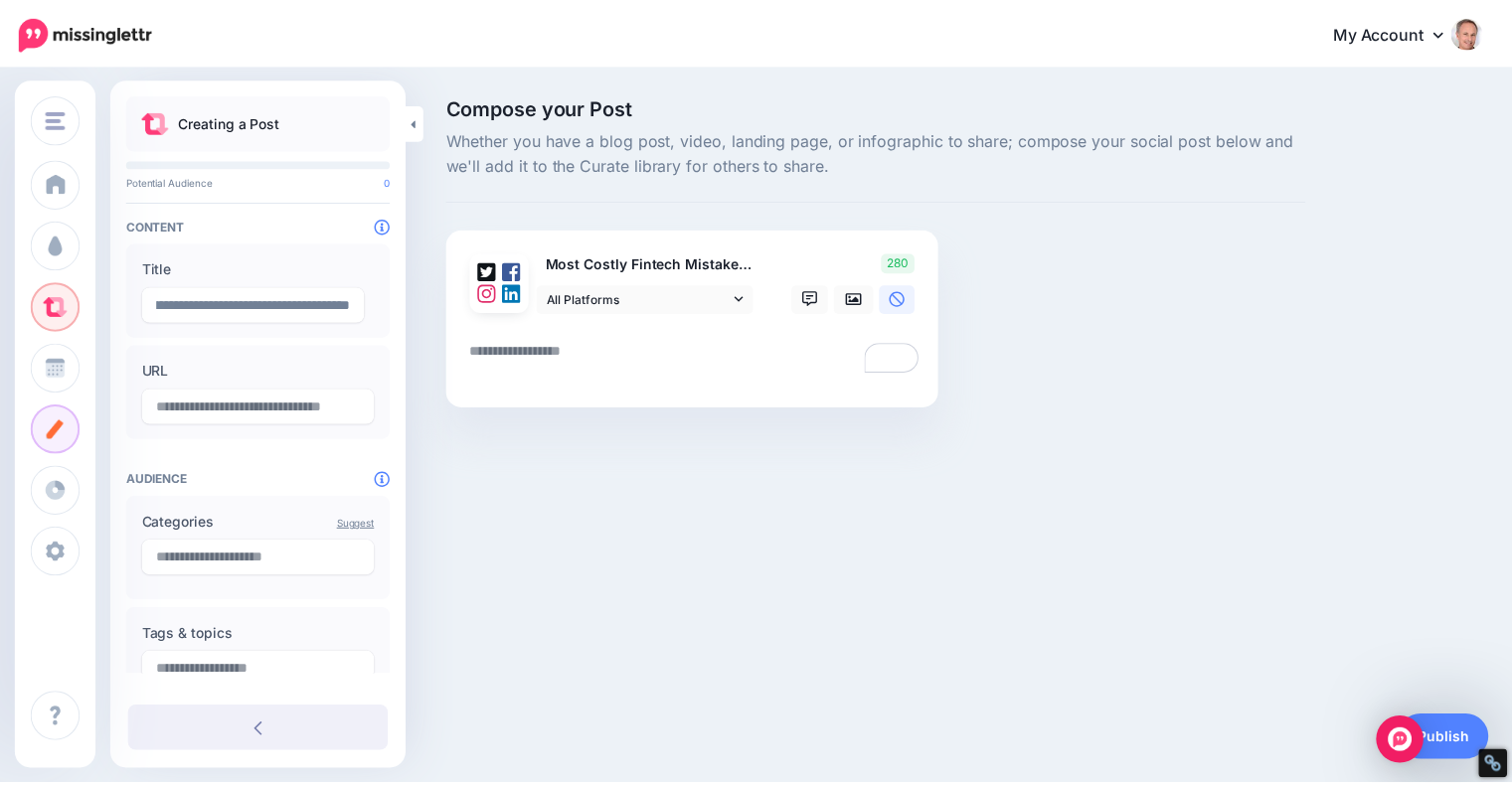 scroll, scrollTop: 0, scrollLeft: 0, axis: both 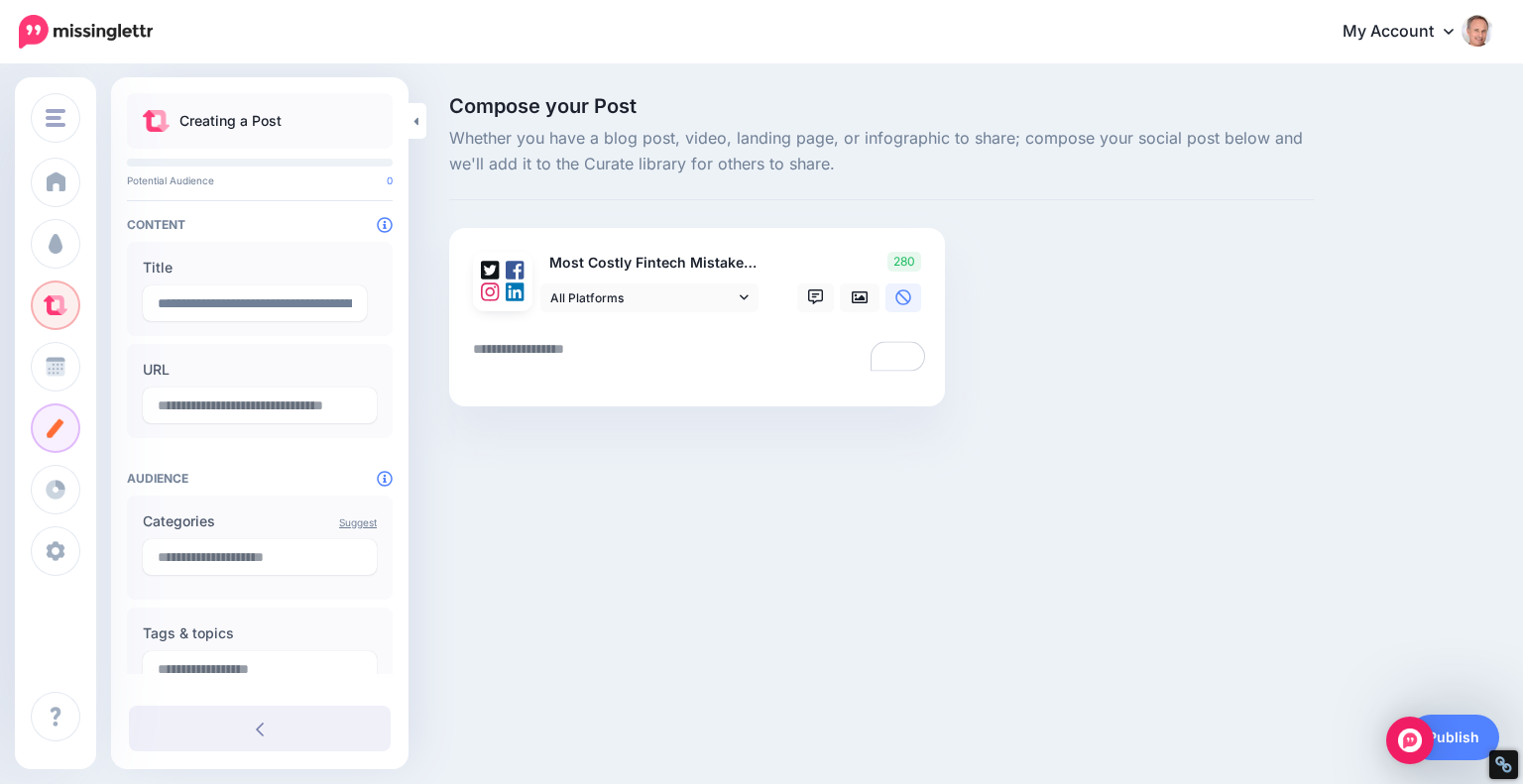 paste on "**********" 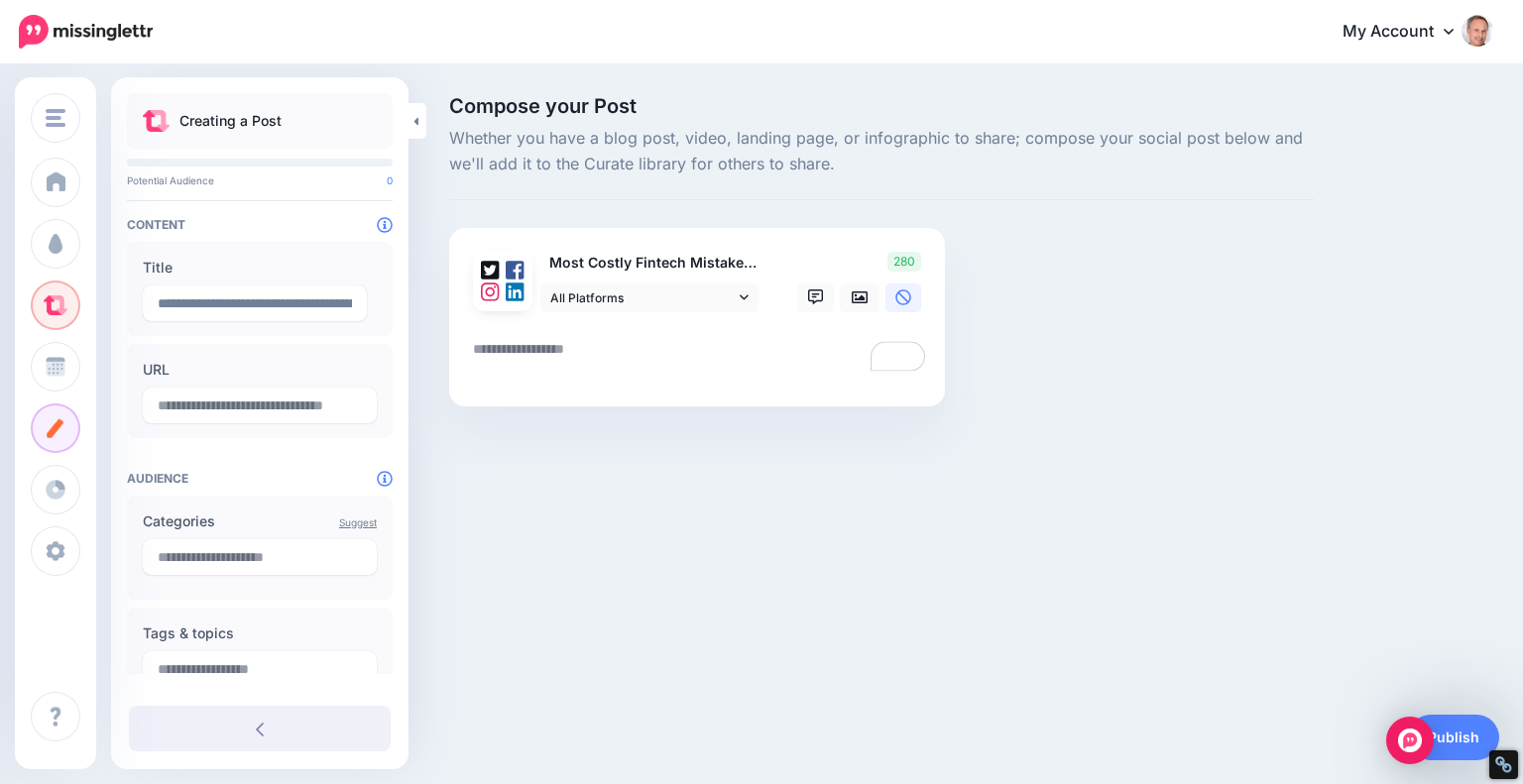 type on "**********" 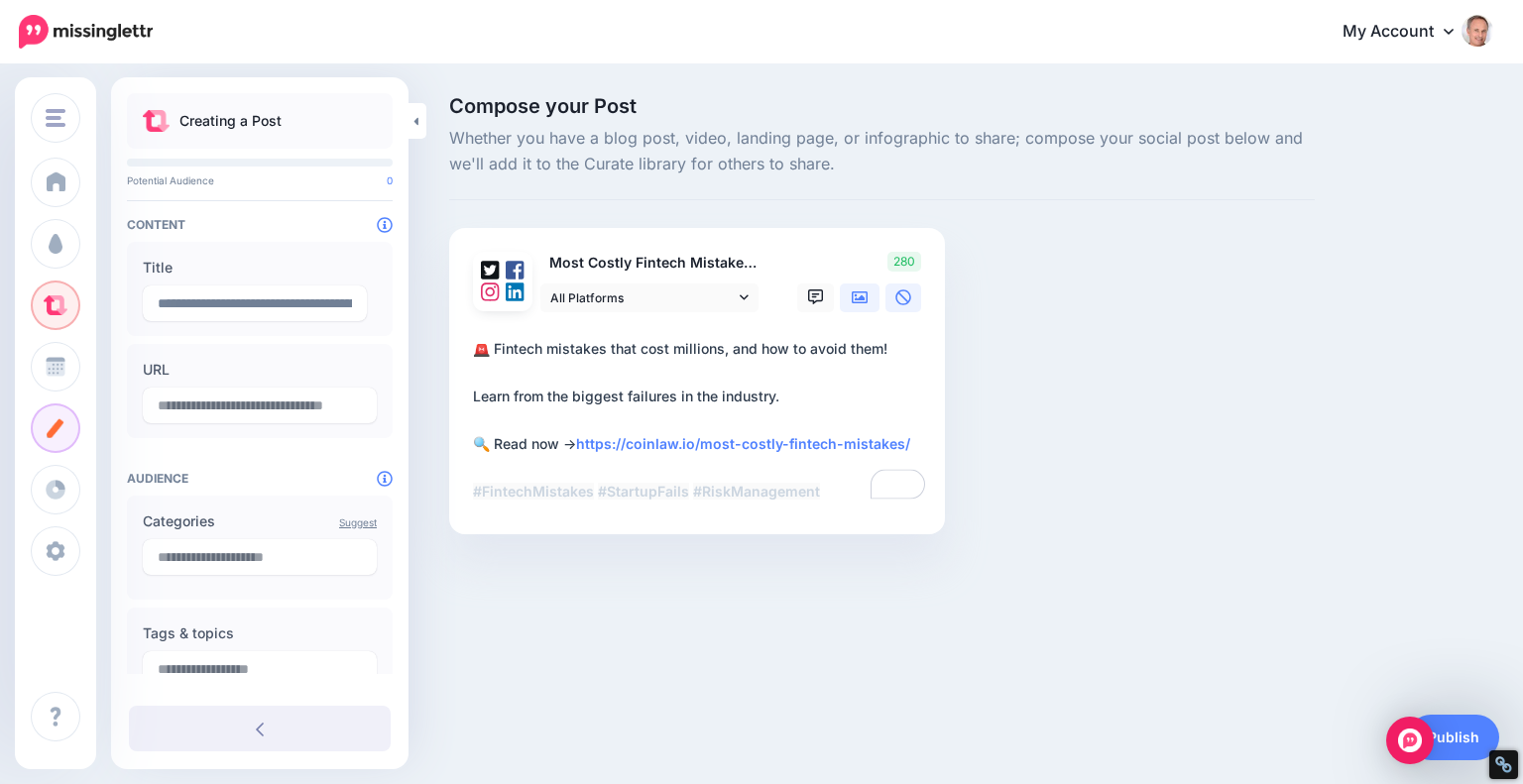 type on "**********" 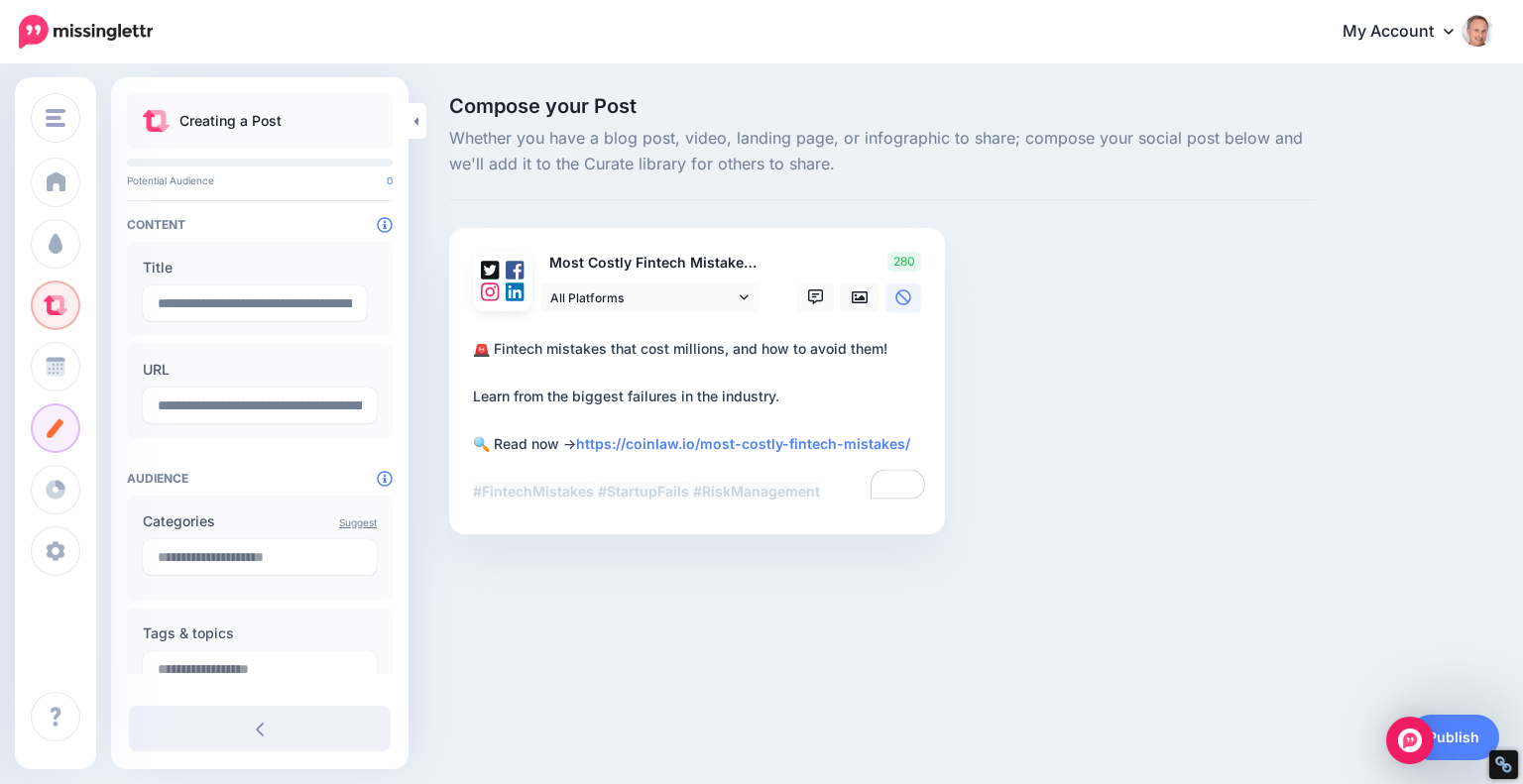 type on "**********" 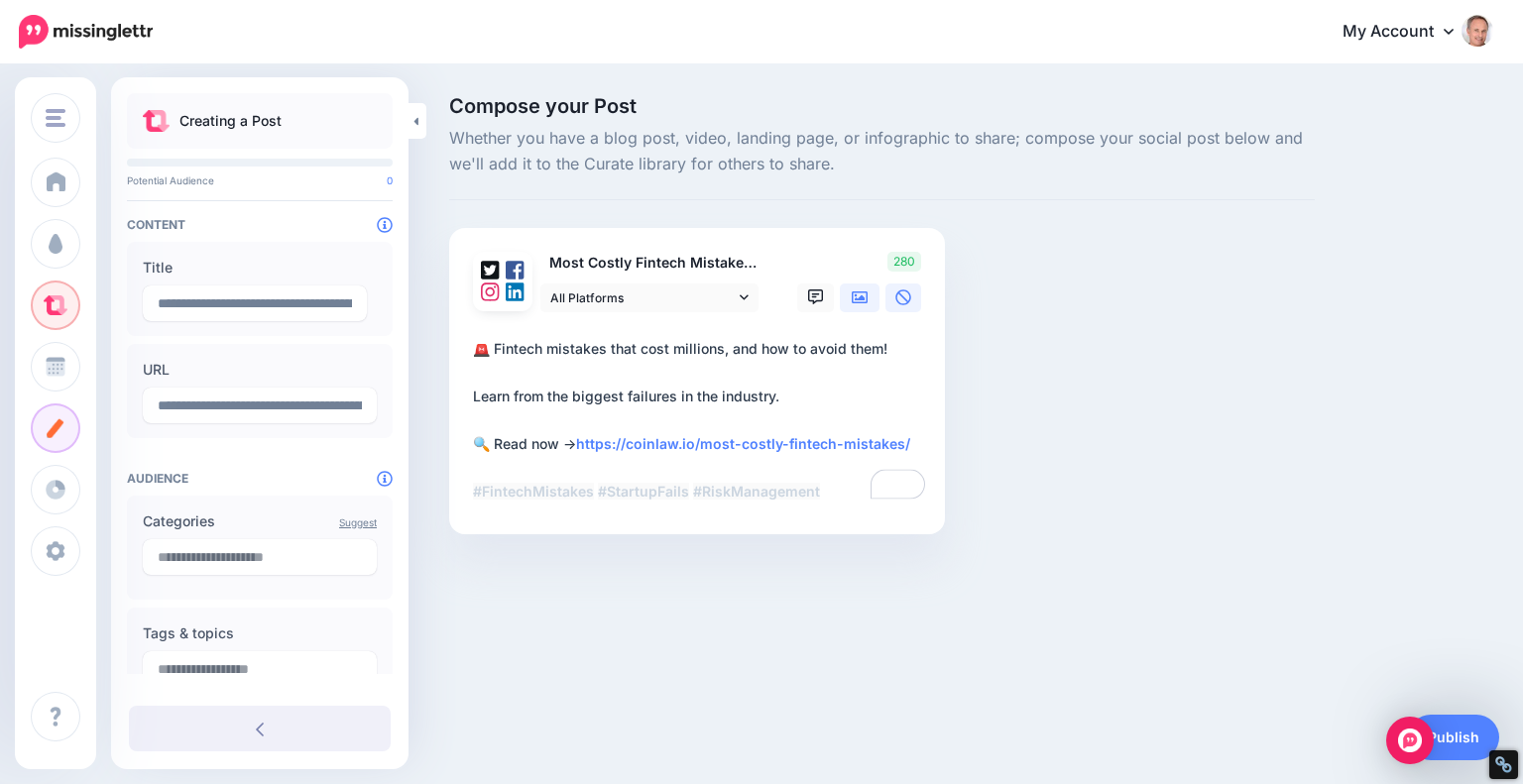 click 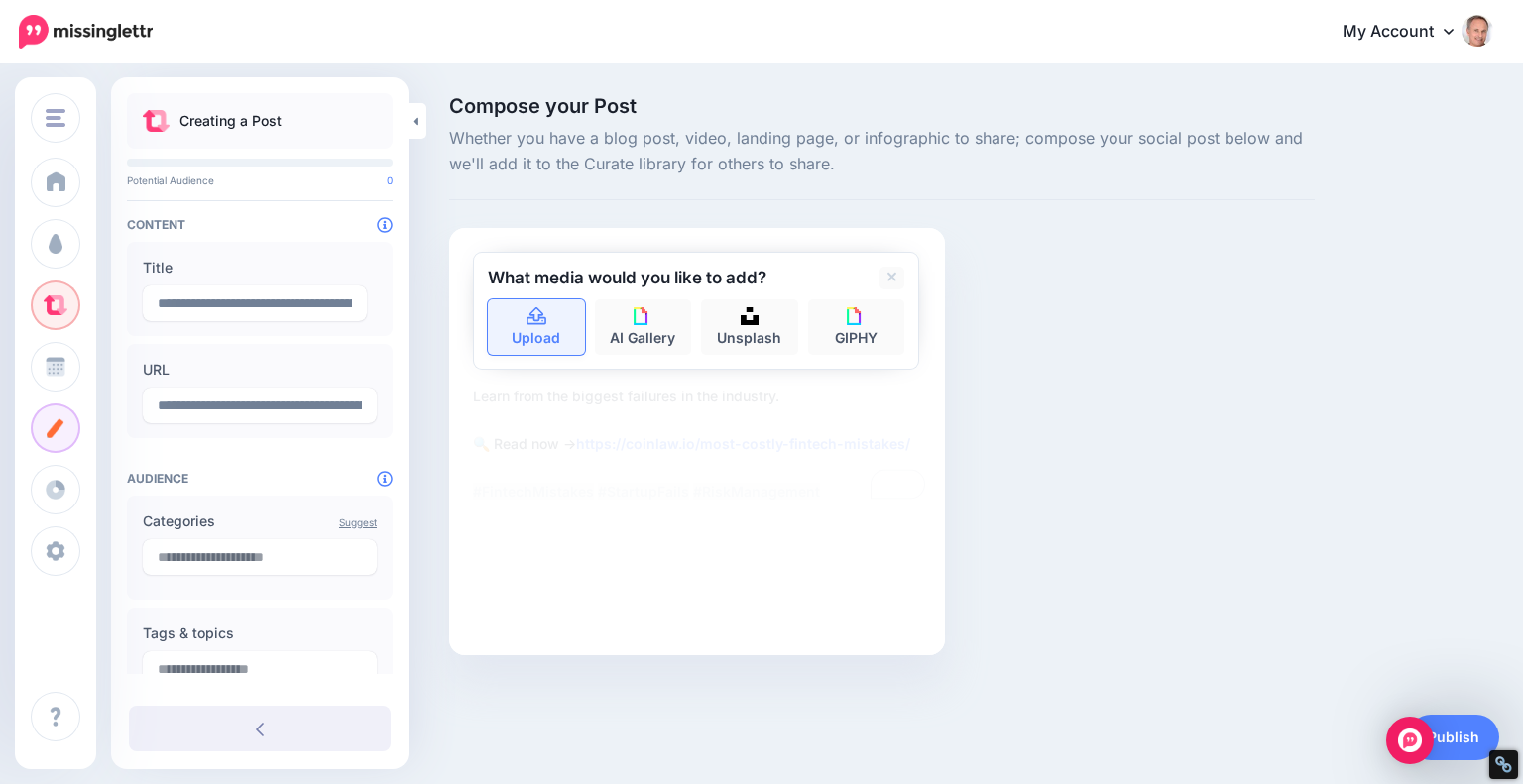 click on "Upload" at bounding box center (536, 327) 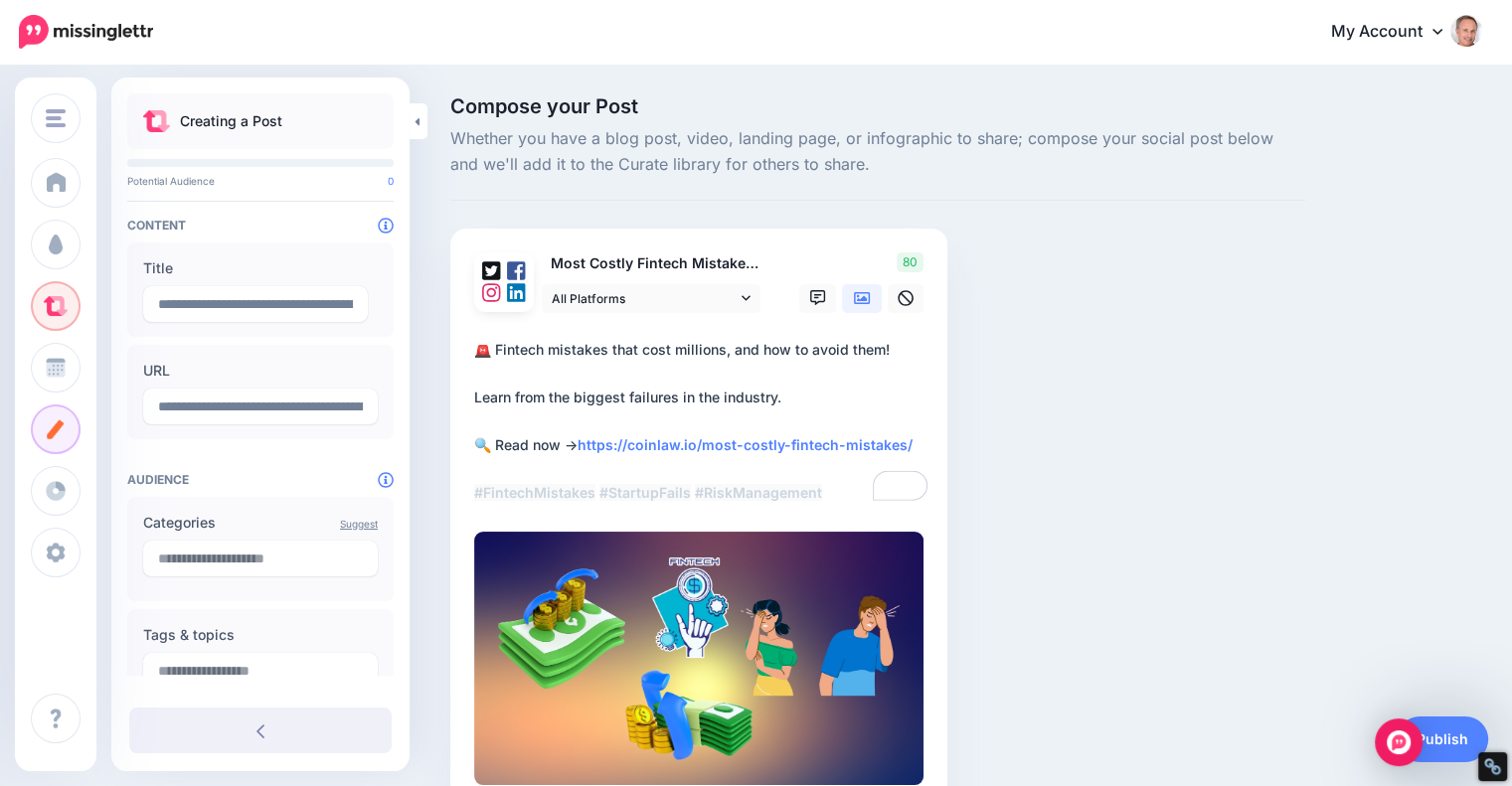 click on "**********" at bounding box center [703, 421] 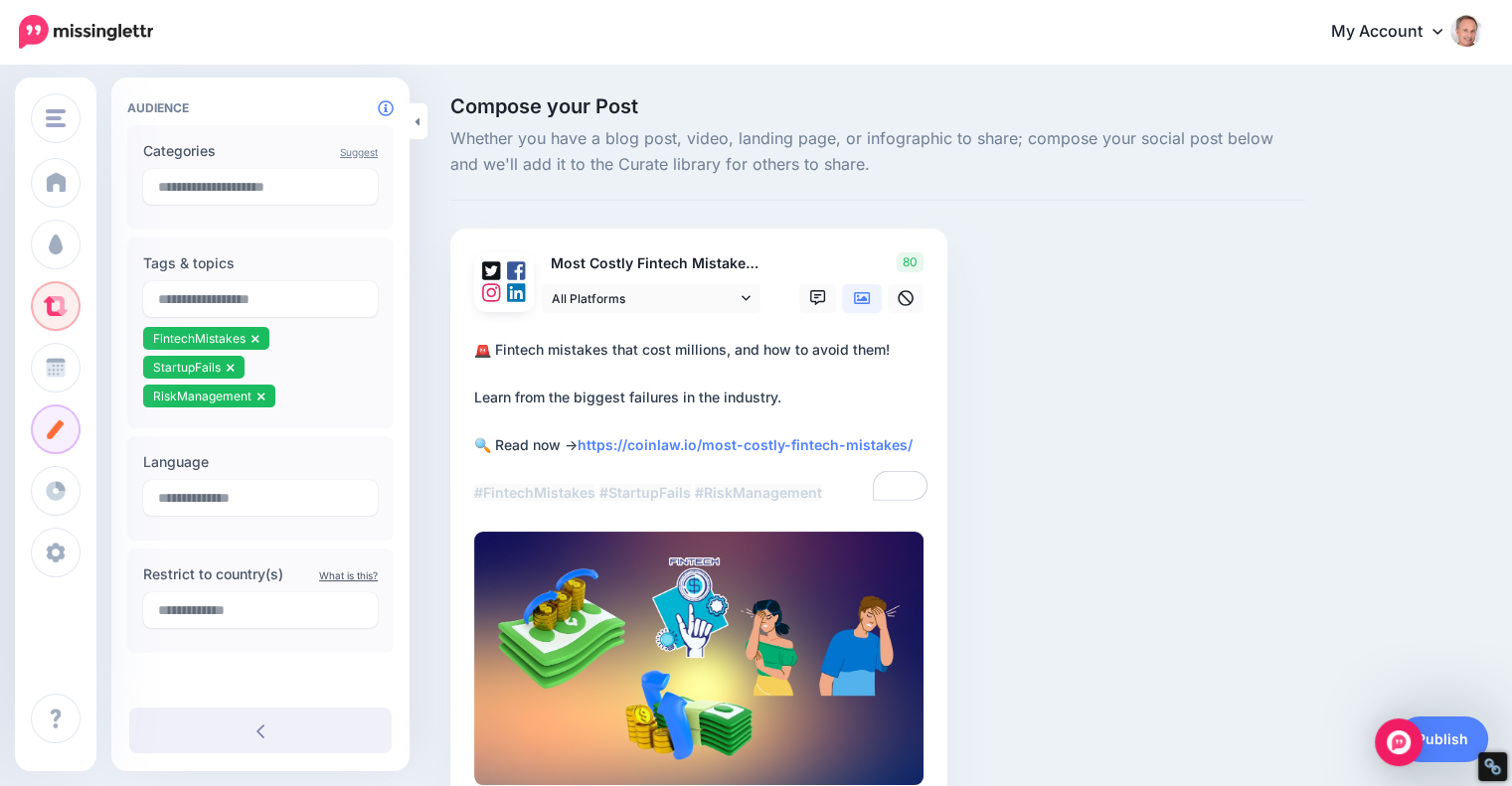 click on "Suggest
Categories" at bounding box center [260, 177] 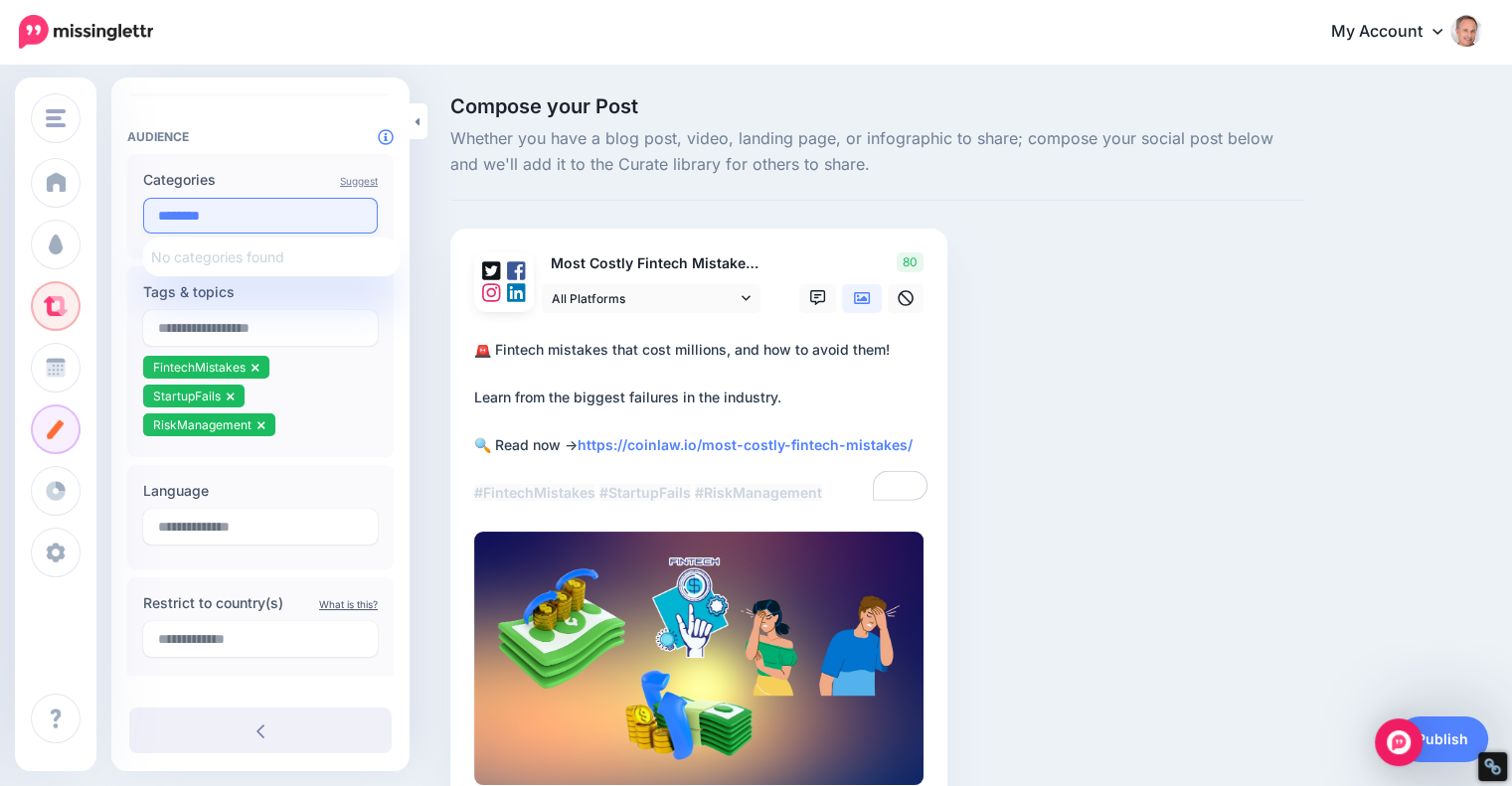 click on "********" at bounding box center [260, 216] 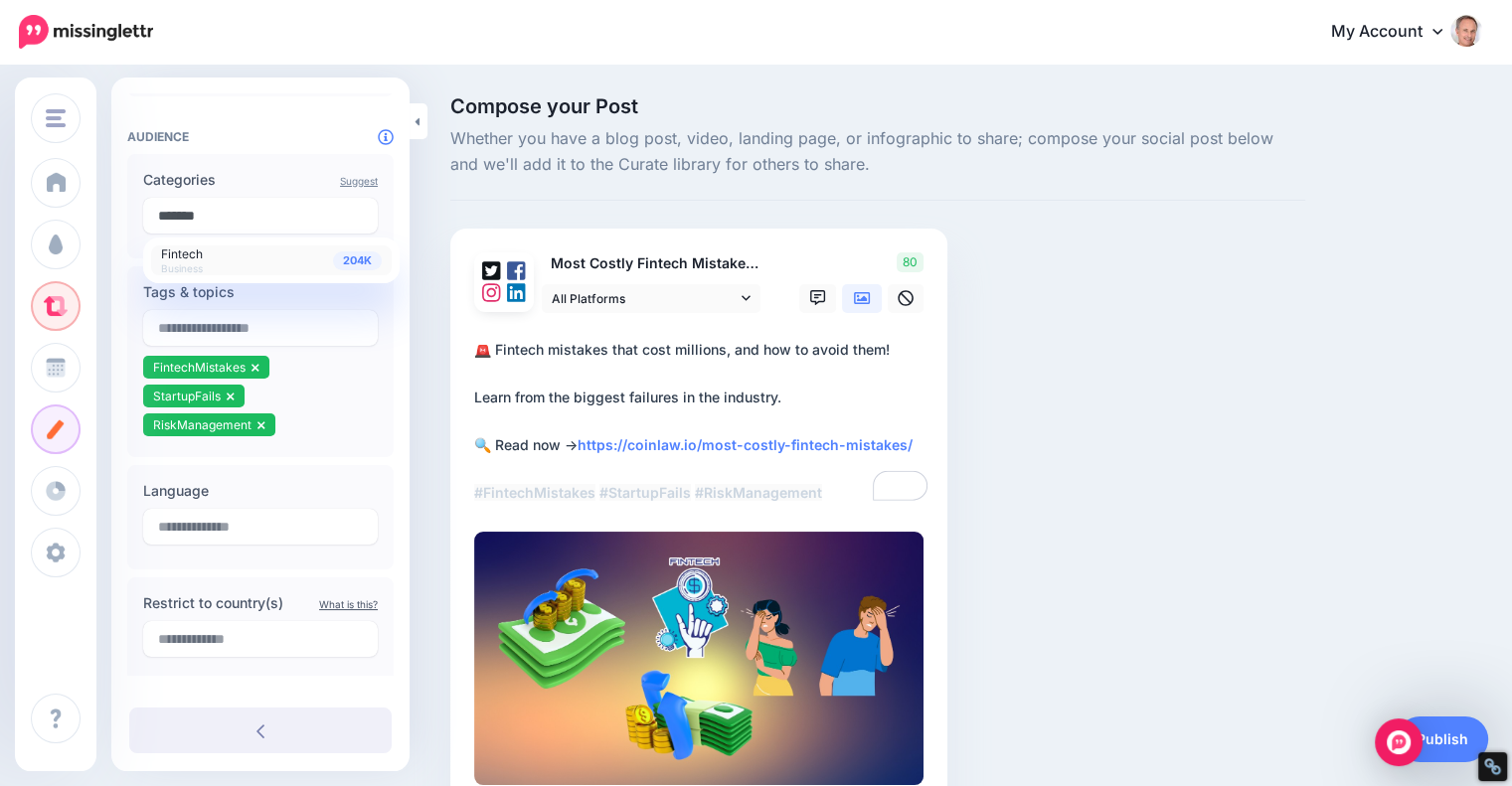 type on "*******" 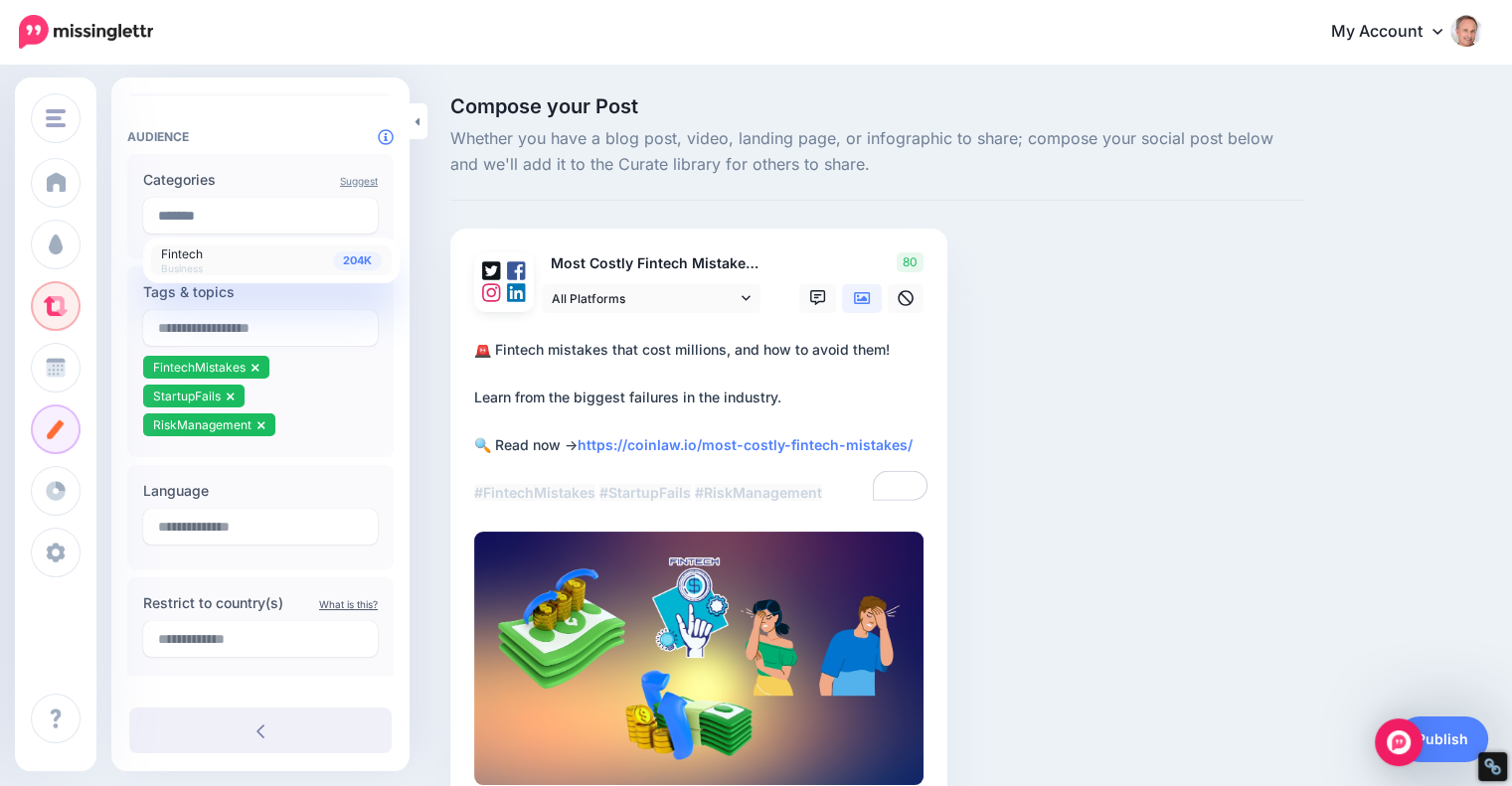 click on "Fintech" at bounding box center (182, 253) 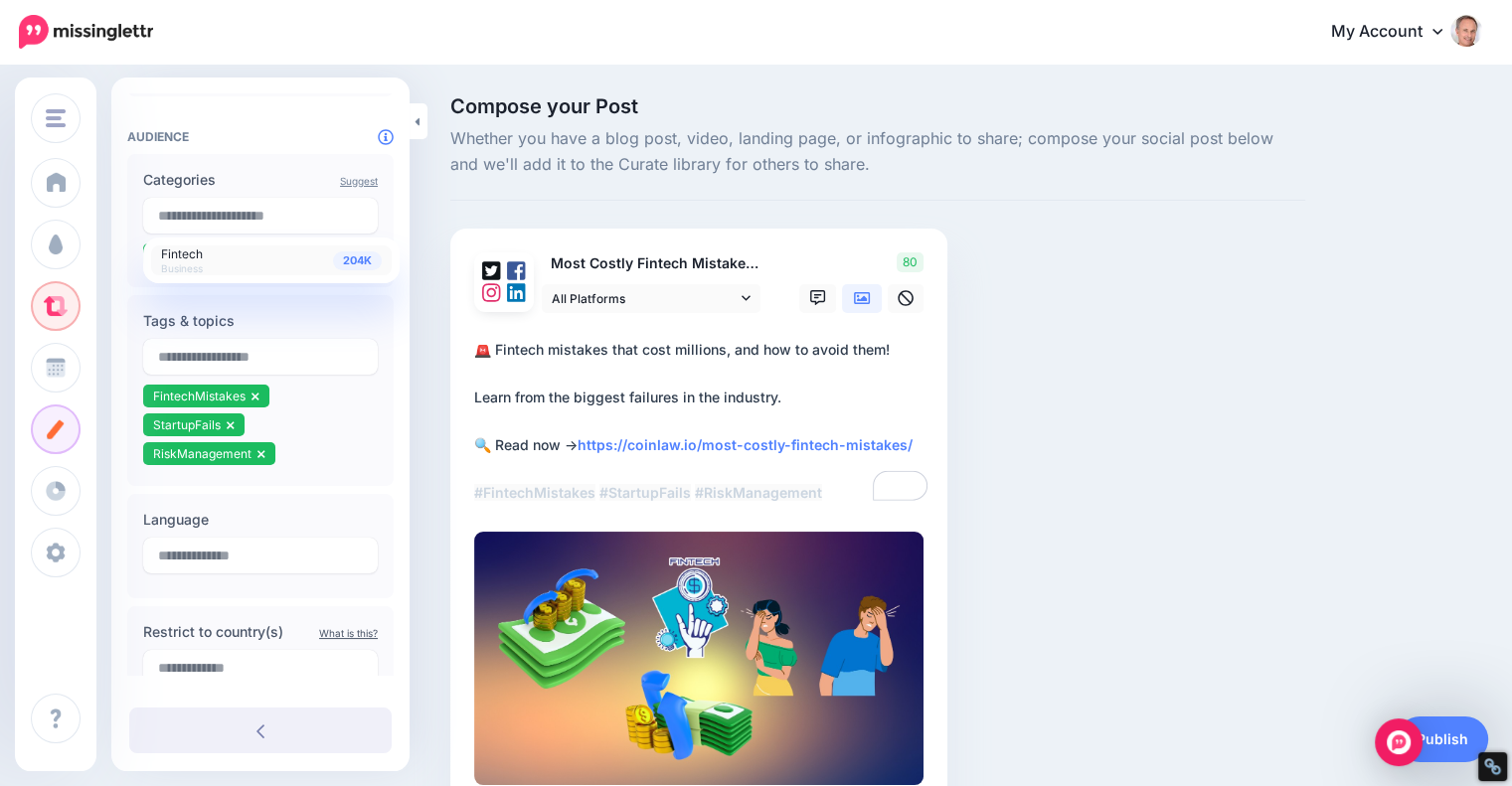 click on "**********" at bounding box center [703, 421] 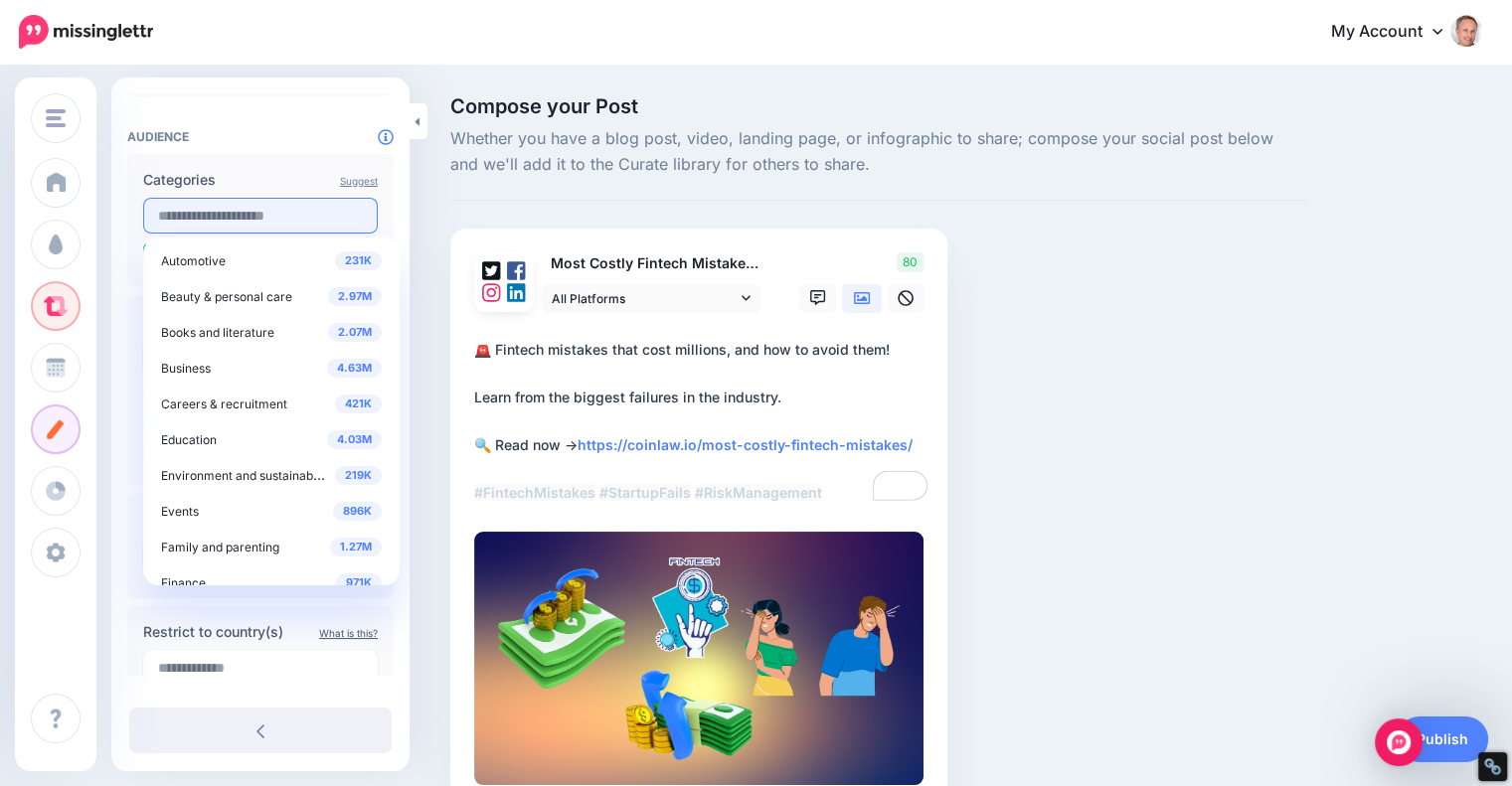 click at bounding box center (260, 216) 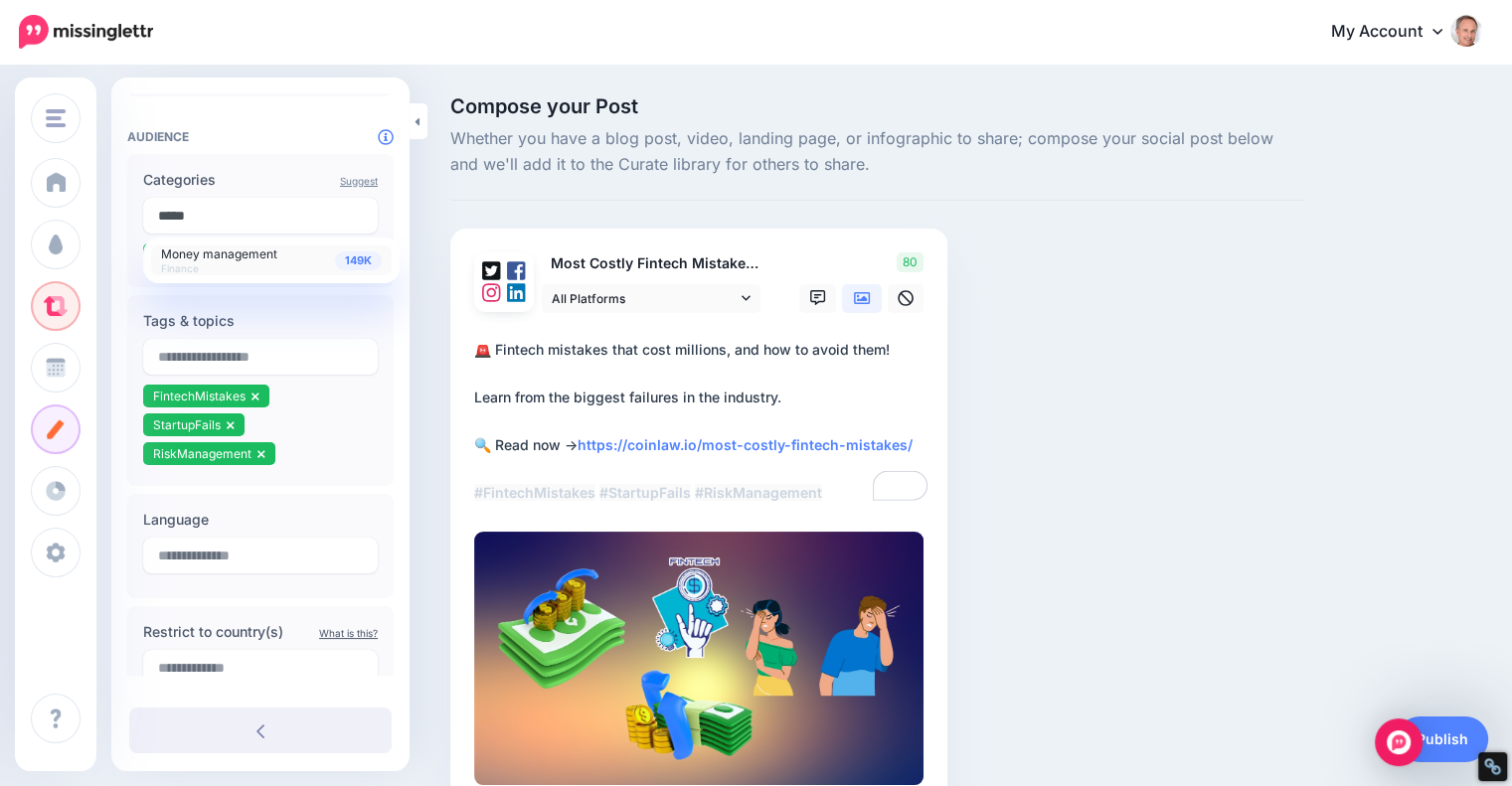type on "*****" 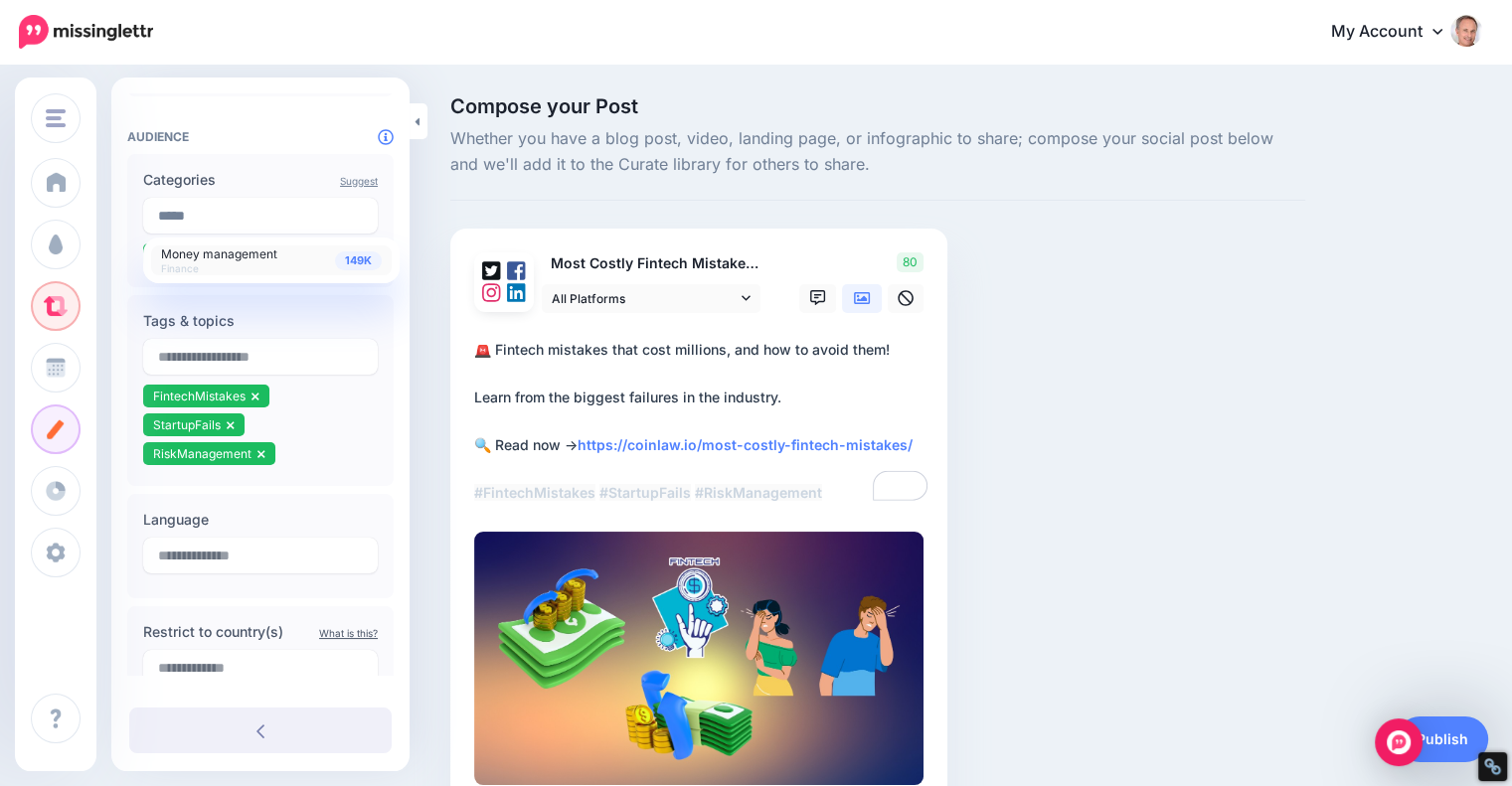 click on "Money management" at bounding box center [219, 253] 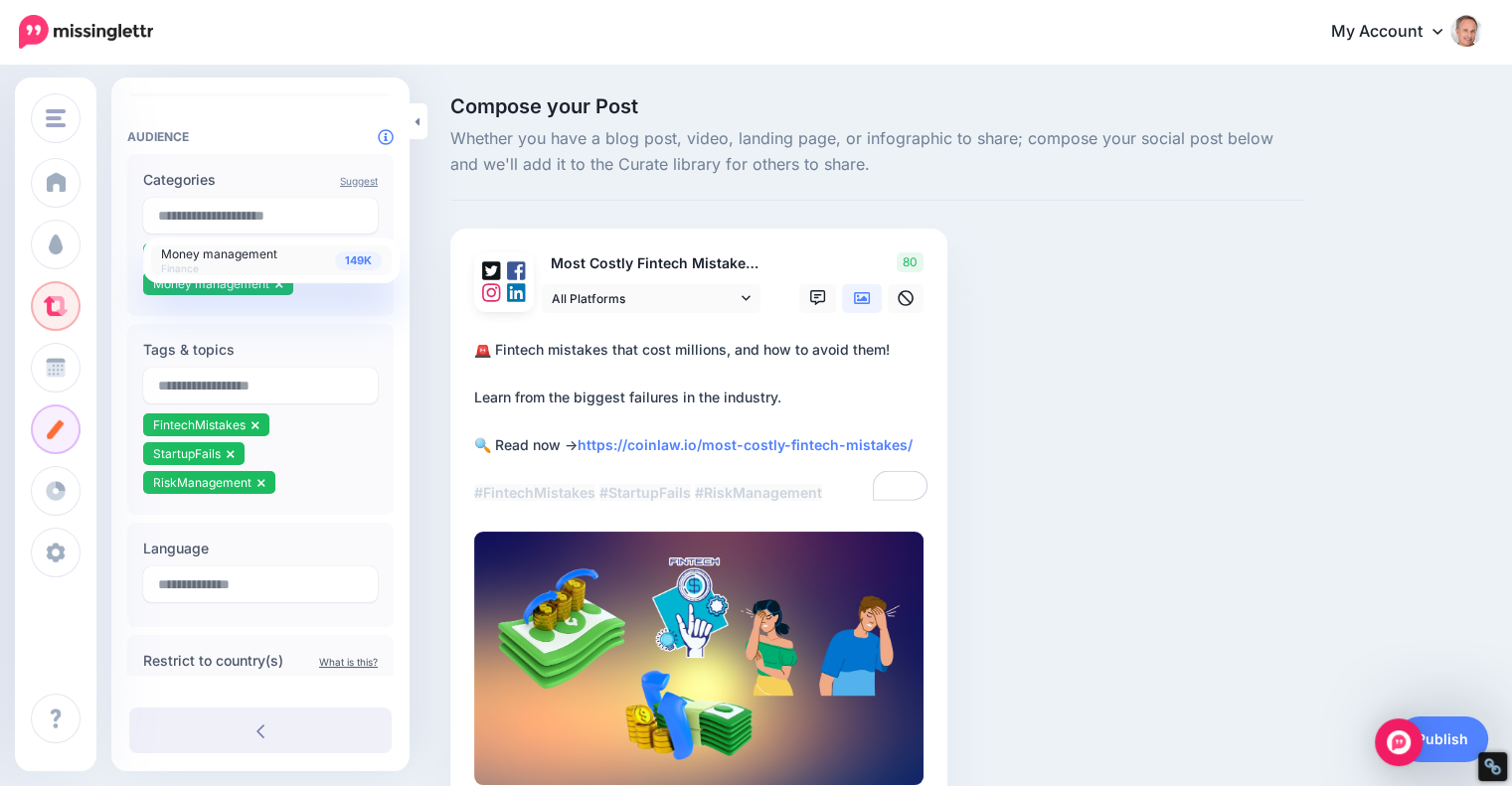 drag, startPoint x: 636, startPoint y: 401, endPoint x: 615, endPoint y: 393, distance: 22.472205 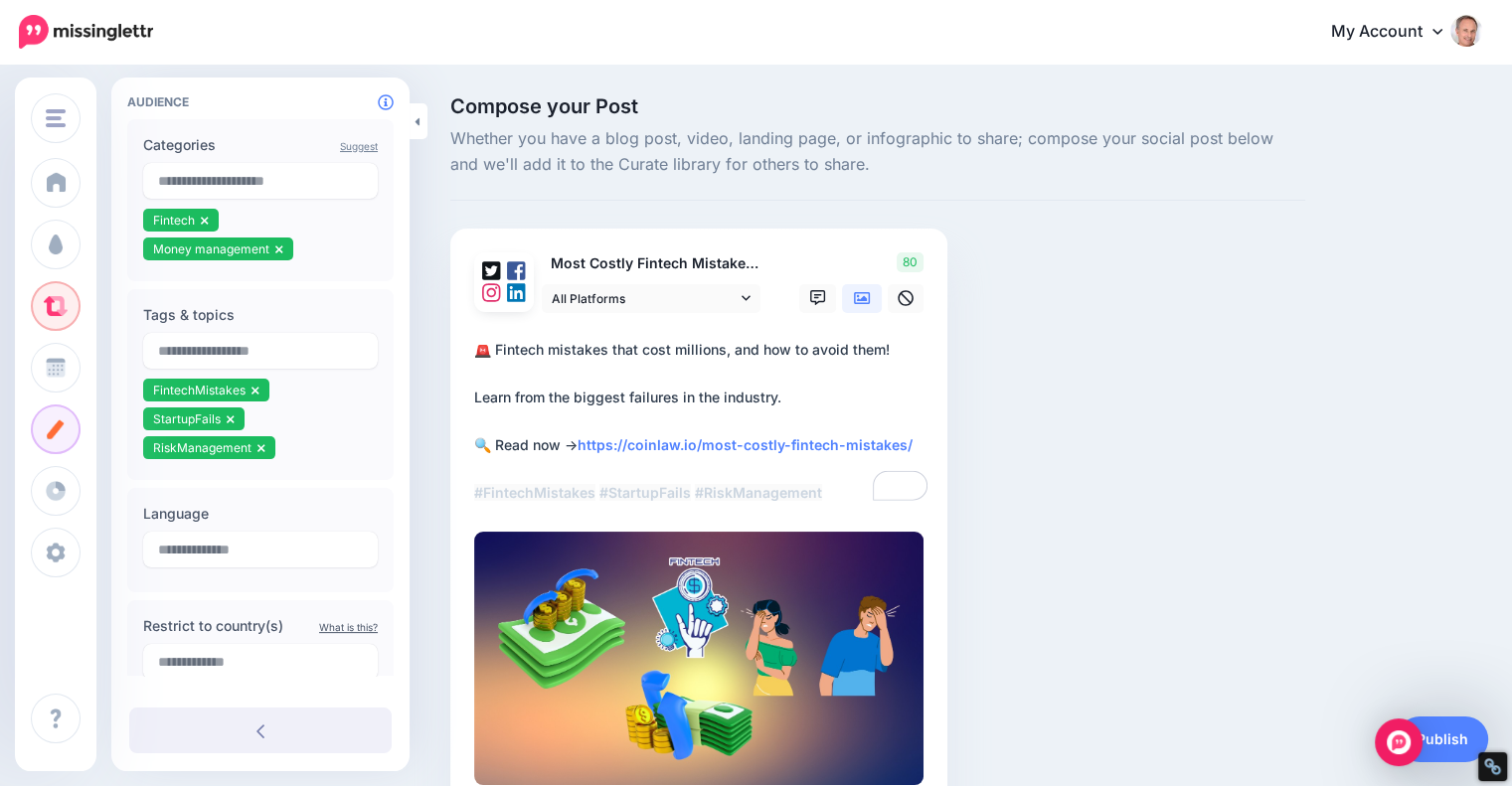 scroll, scrollTop: 429, scrollLeft: 0, axis: vertical 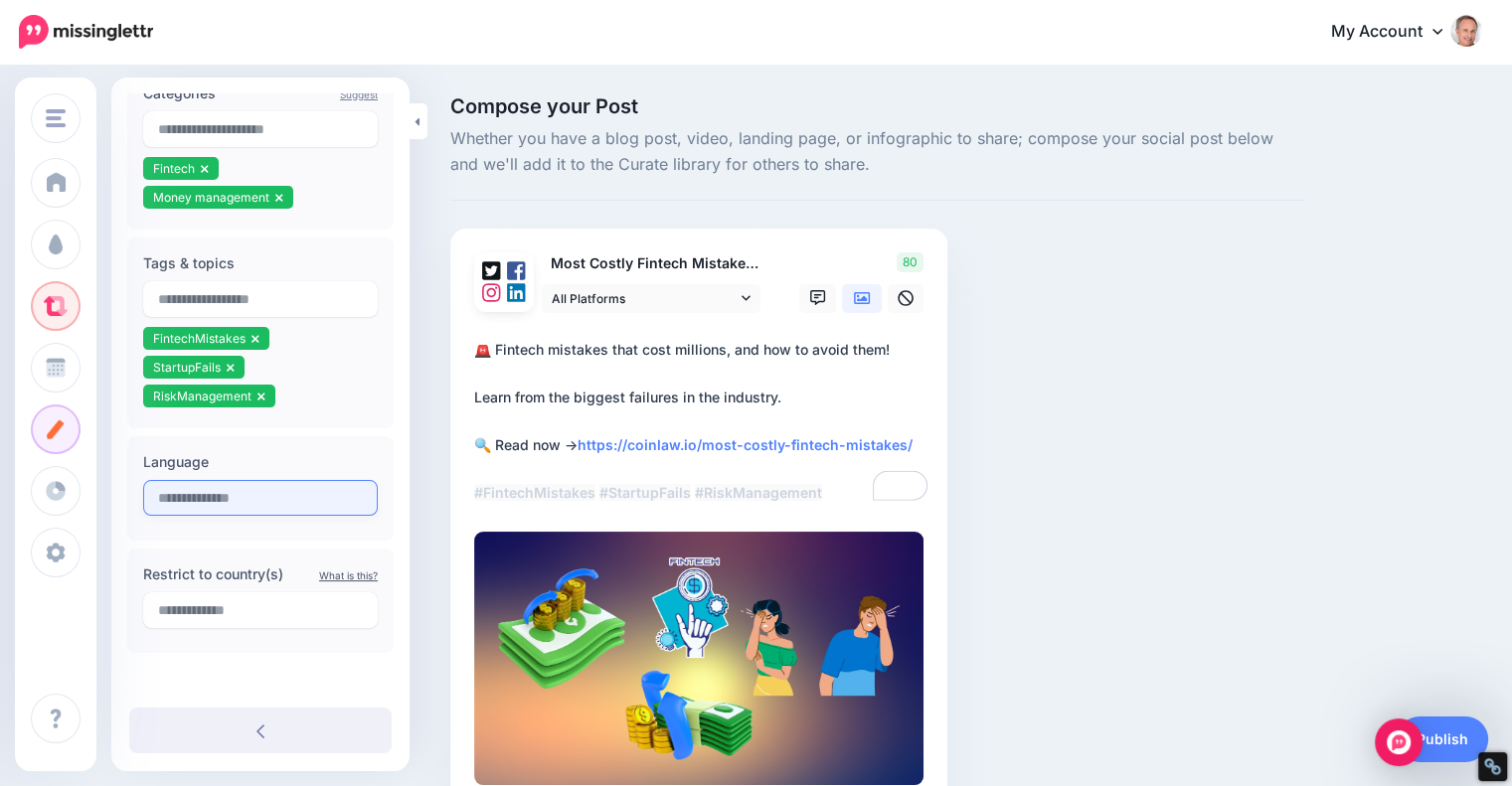 click at bounding box center (260, 498) 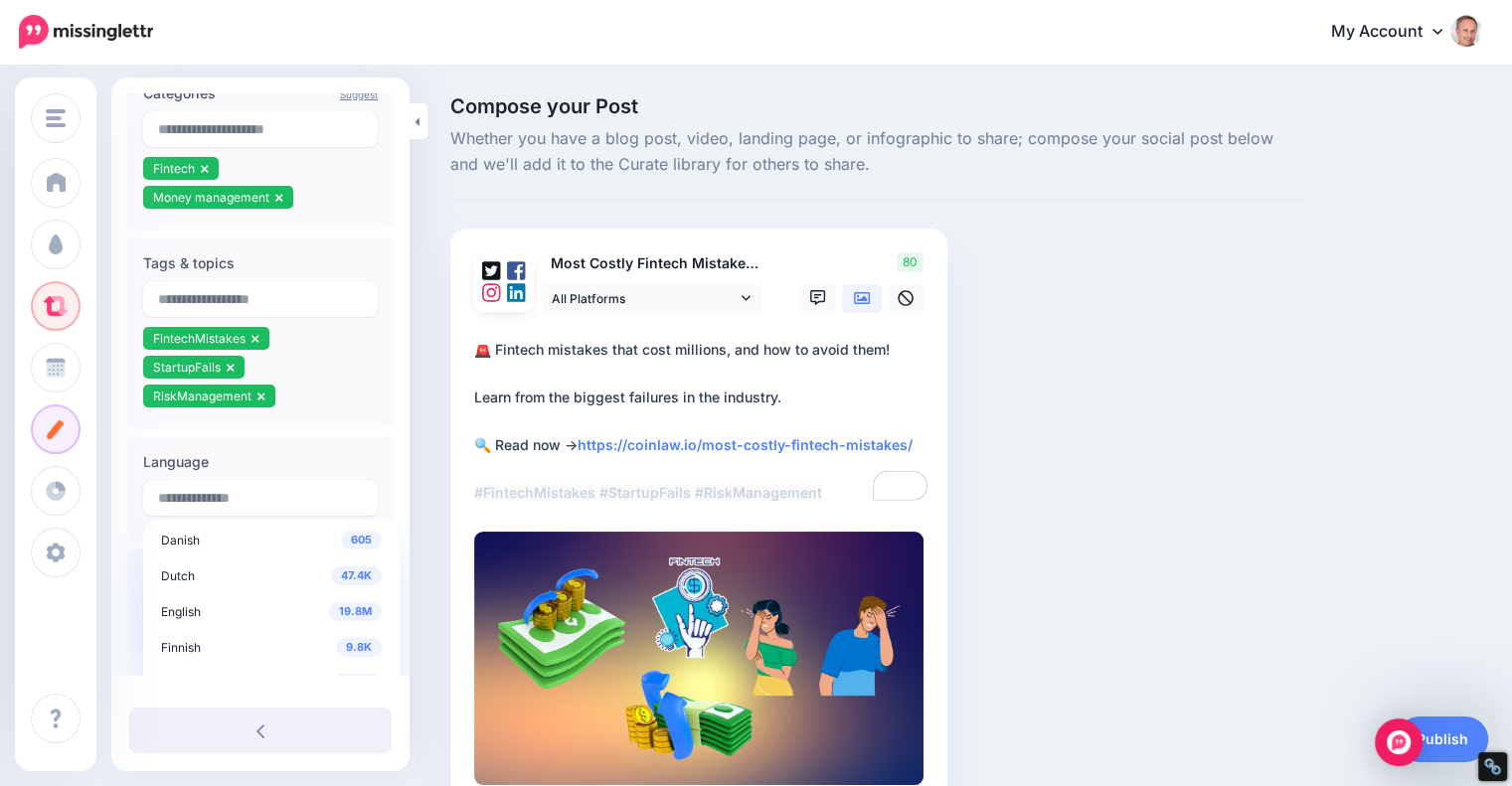 scroll, scrollTop: 95, scrollLeft: 0, axis: vertical 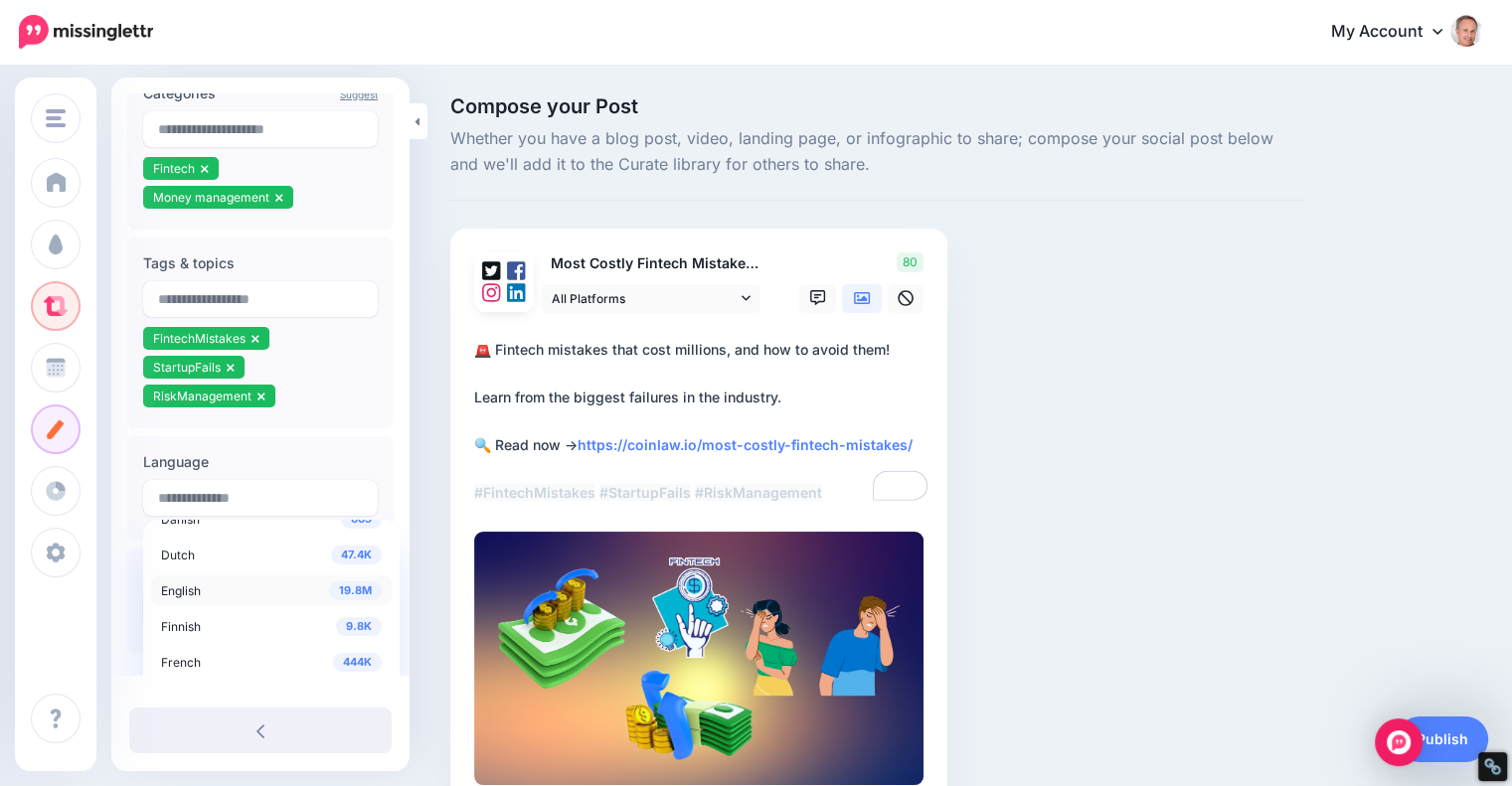 click on "English" at bounding box center [181, 590] 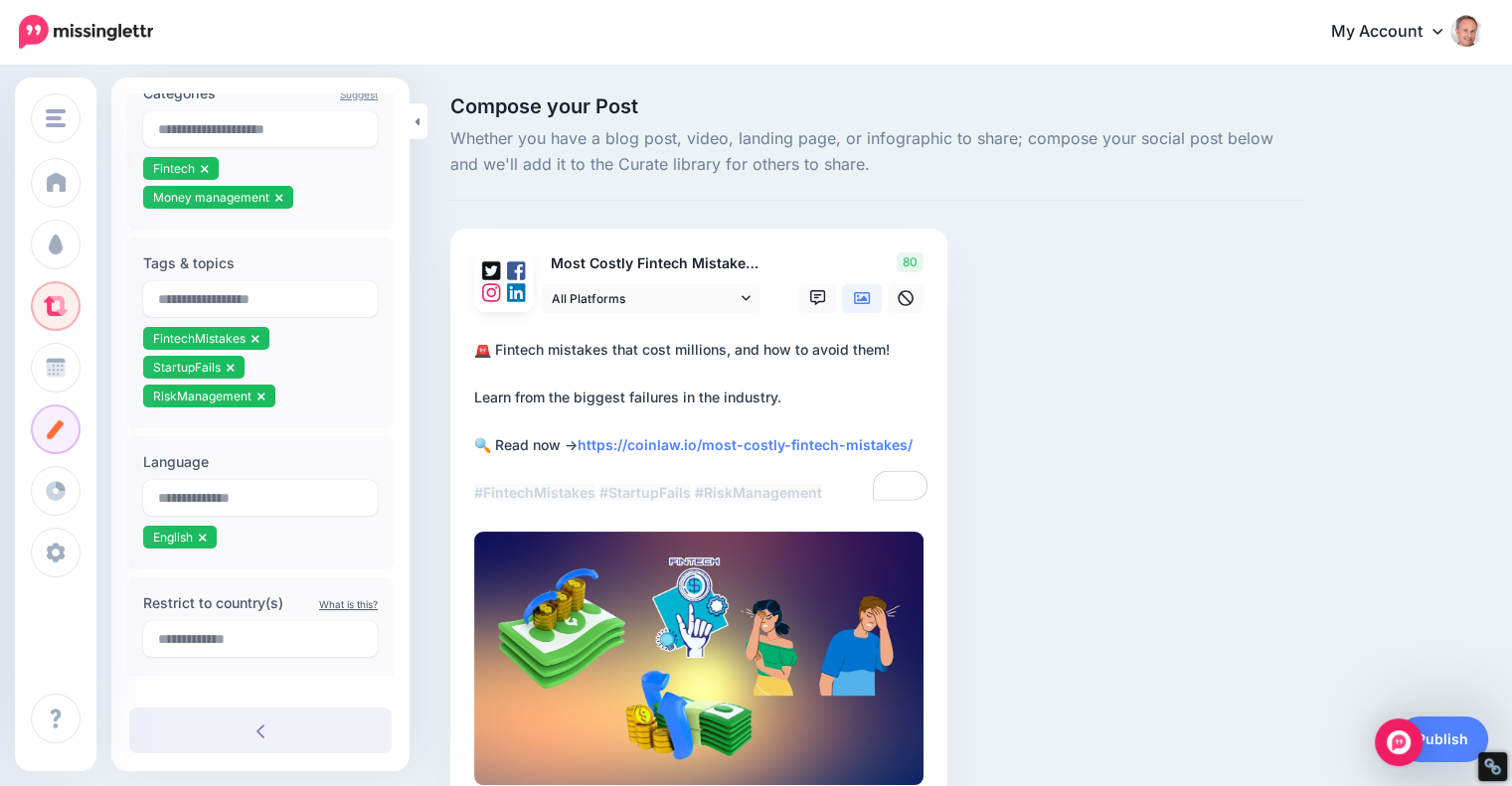 click on "**********" at bounding box center (703, 421) 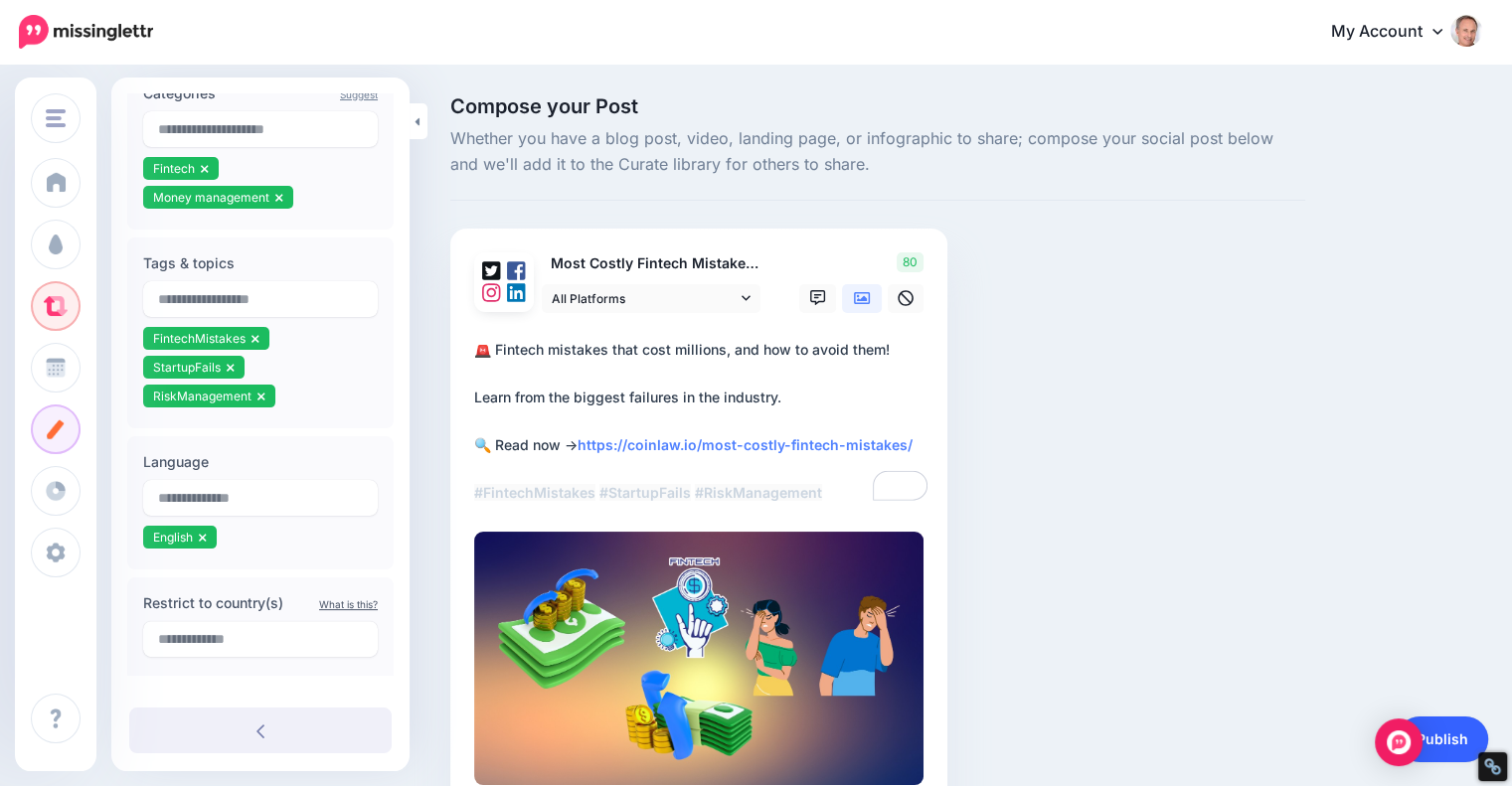 click on "Publish" at bounding box center [1442, 739] 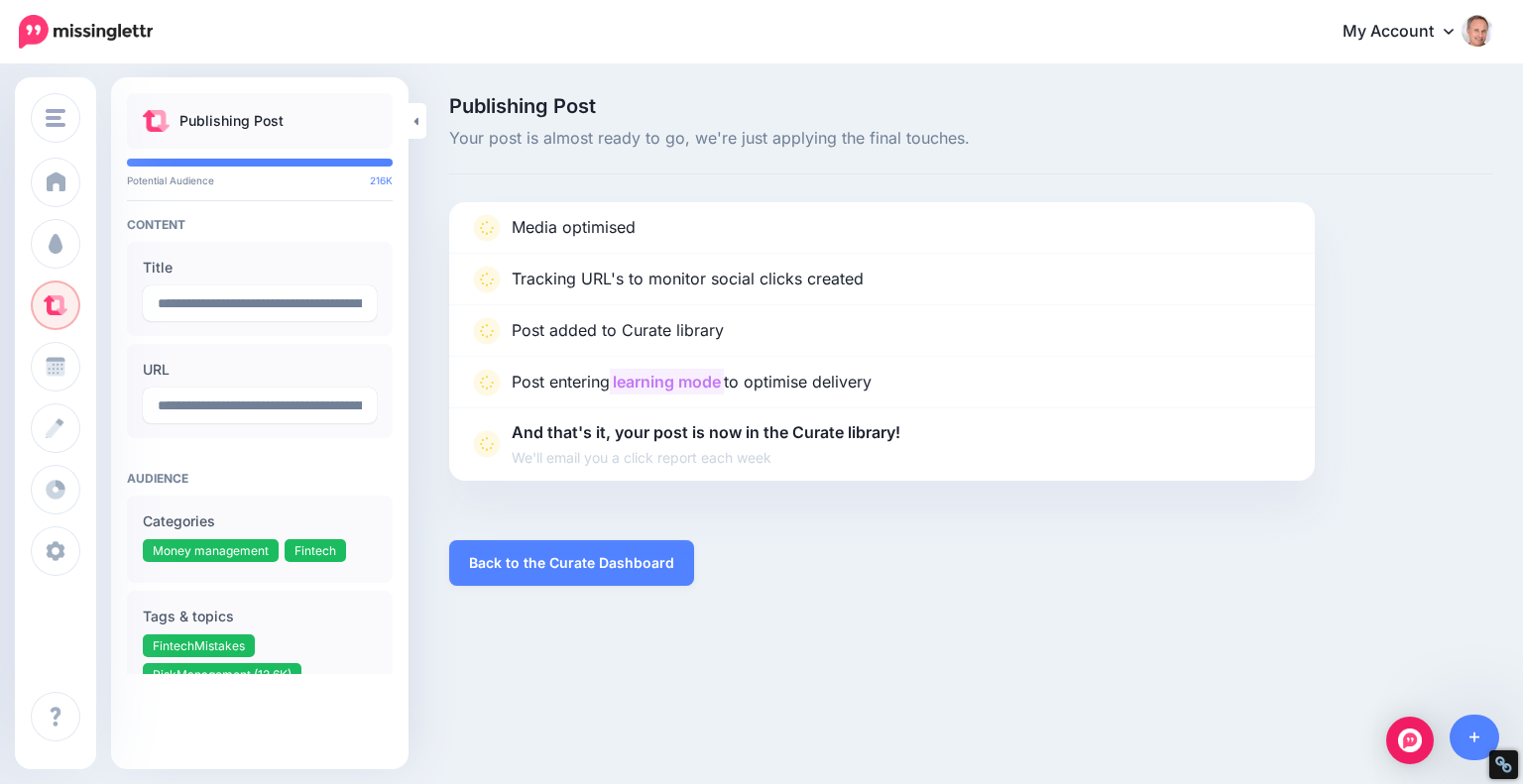 scroll, scrollTop: 0, scrollLeft: 0, axis: both 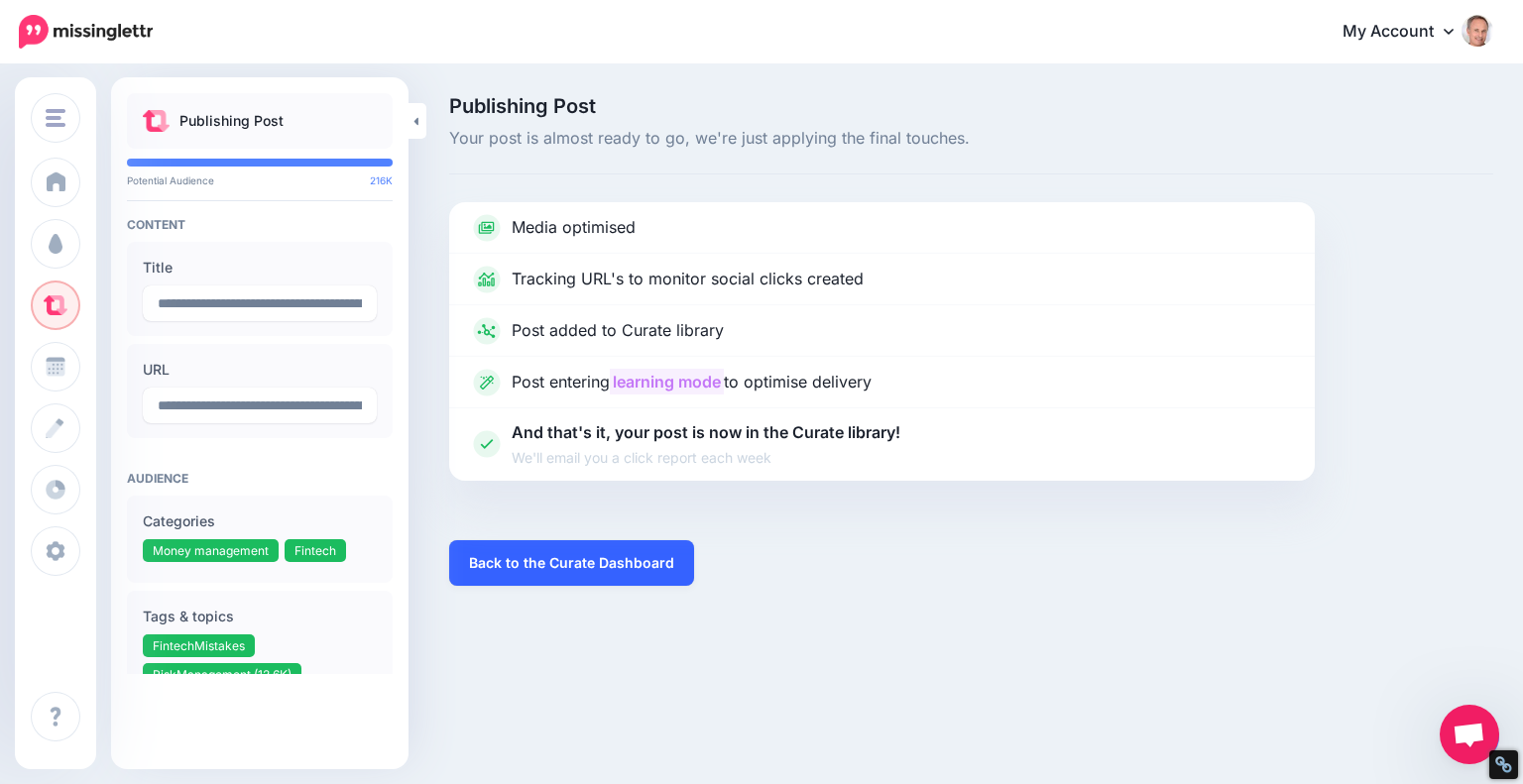click on "Back to the Curate Dashboard" at bounding box center [571, 563] 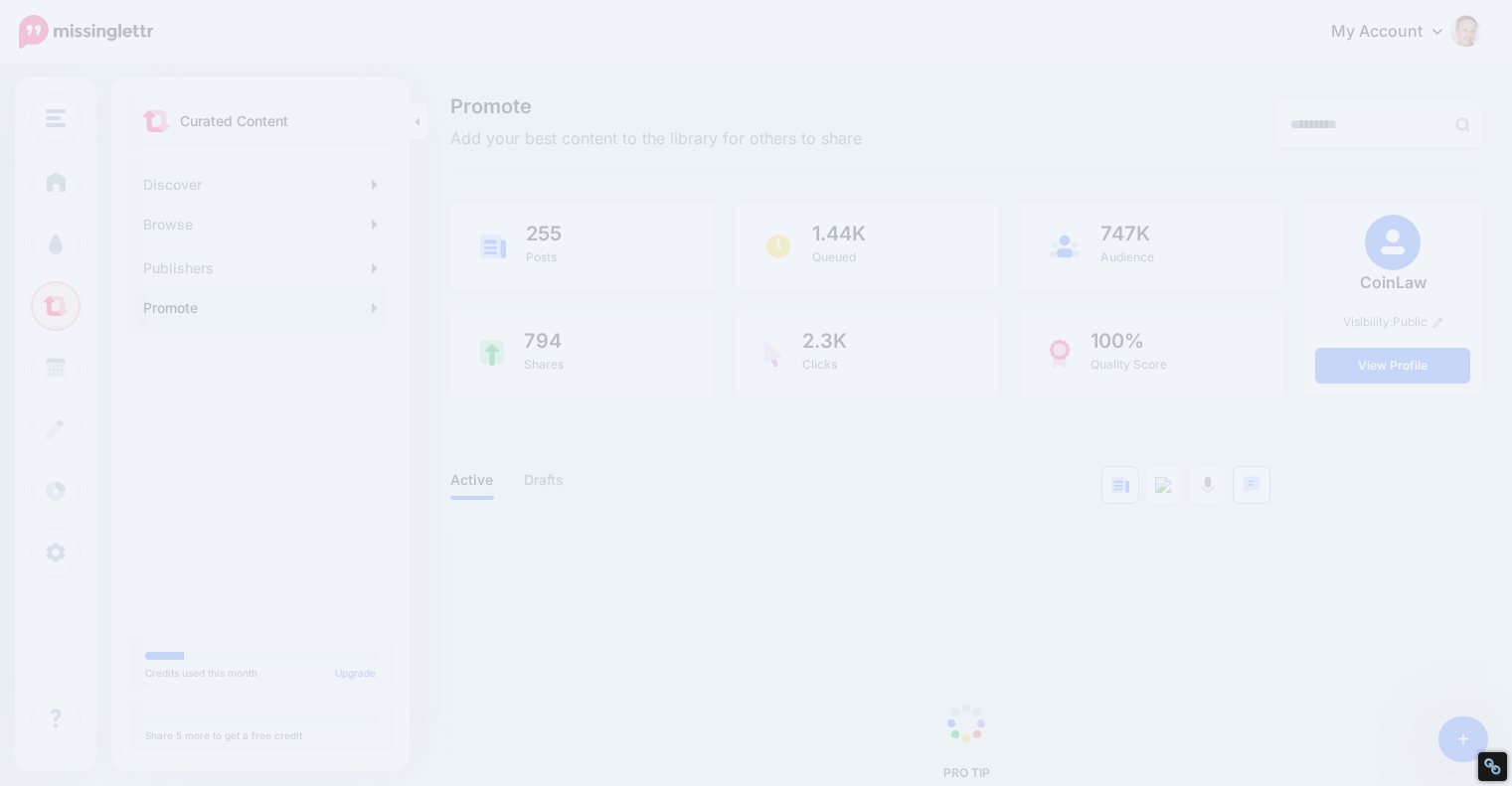 scroll, scrollTop: 0, scrollLeft: 0, axis: both 